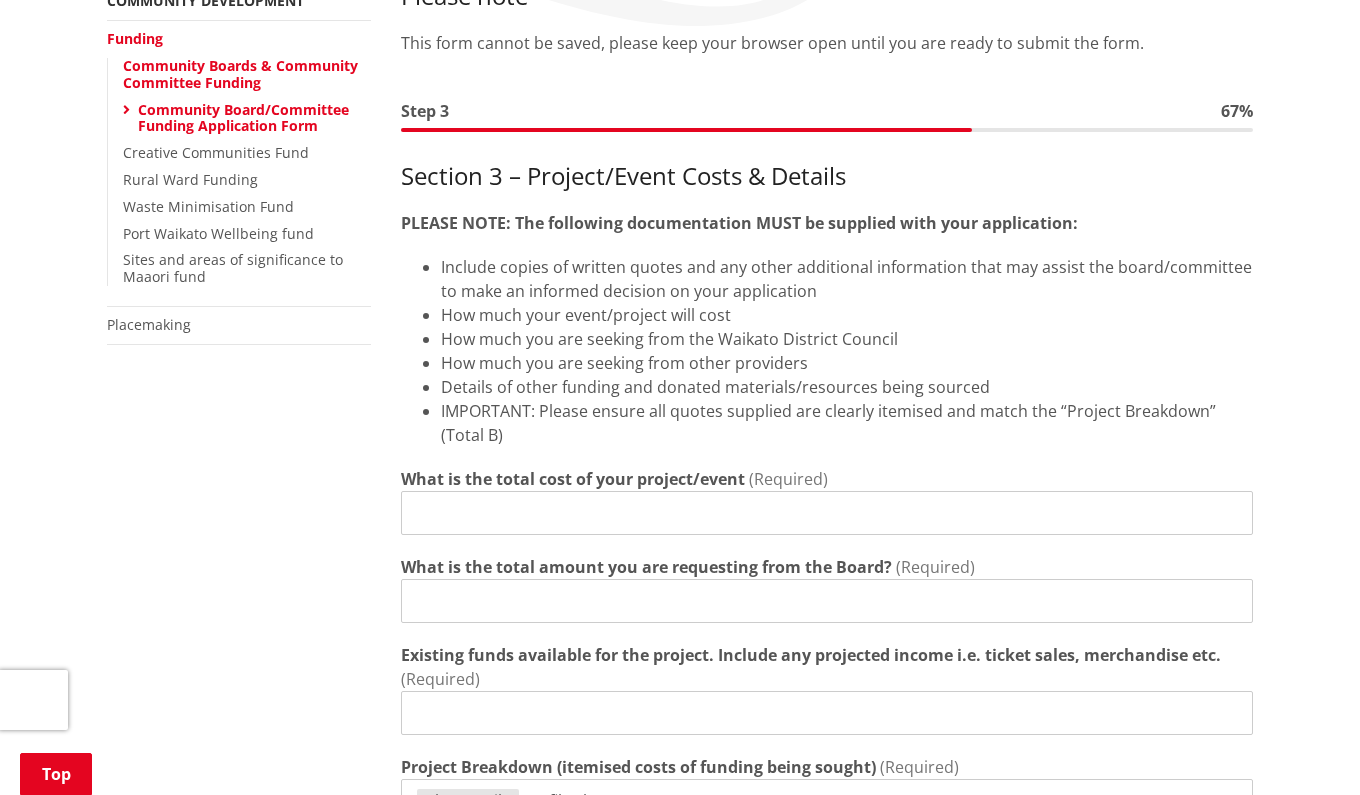 scroll, scrollTop: 420, scrollLeft: 0, axis: vertical 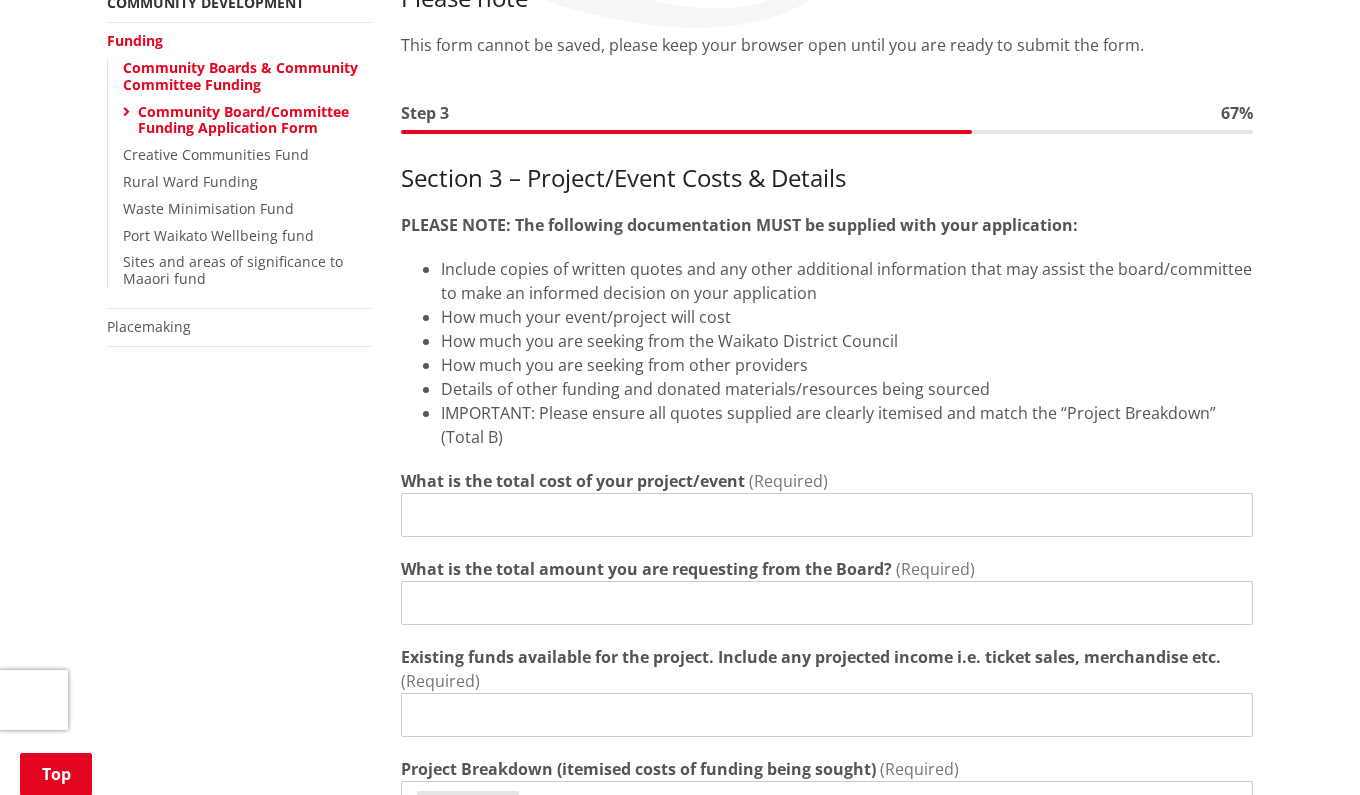 click on "What is the total cost of your project/event" at bounding box center [827, 515] 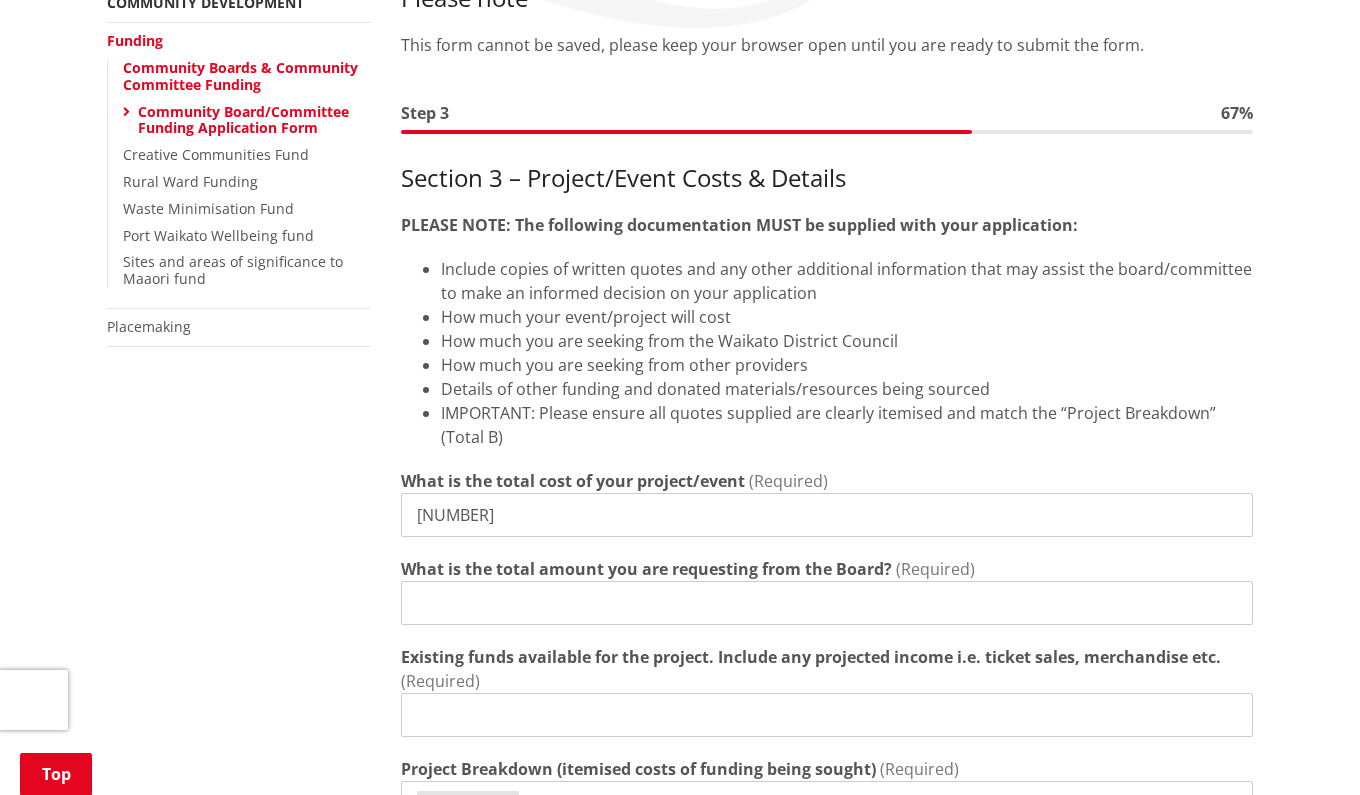 type on "2907.5" 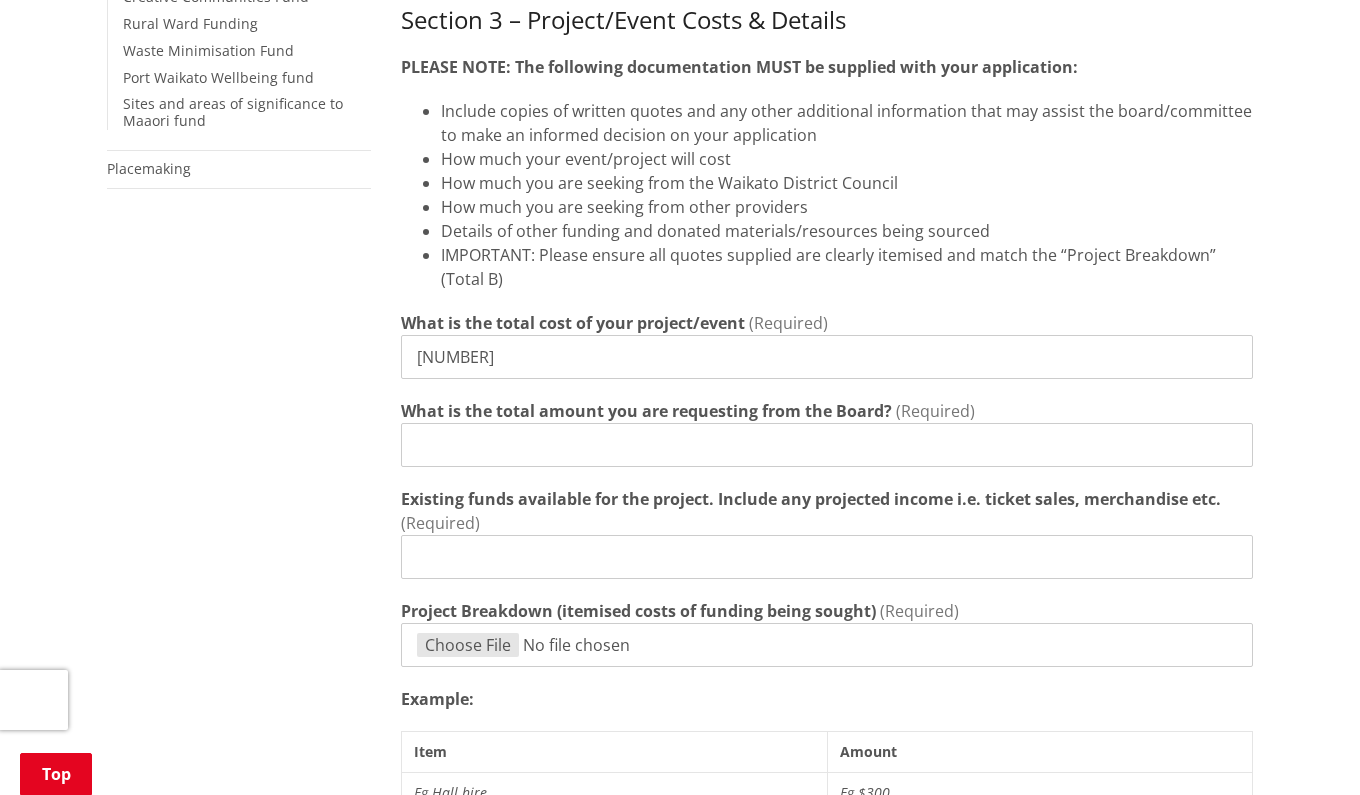 scroll, scrollTop: 579, scrollLeft: 0, axis: vertical 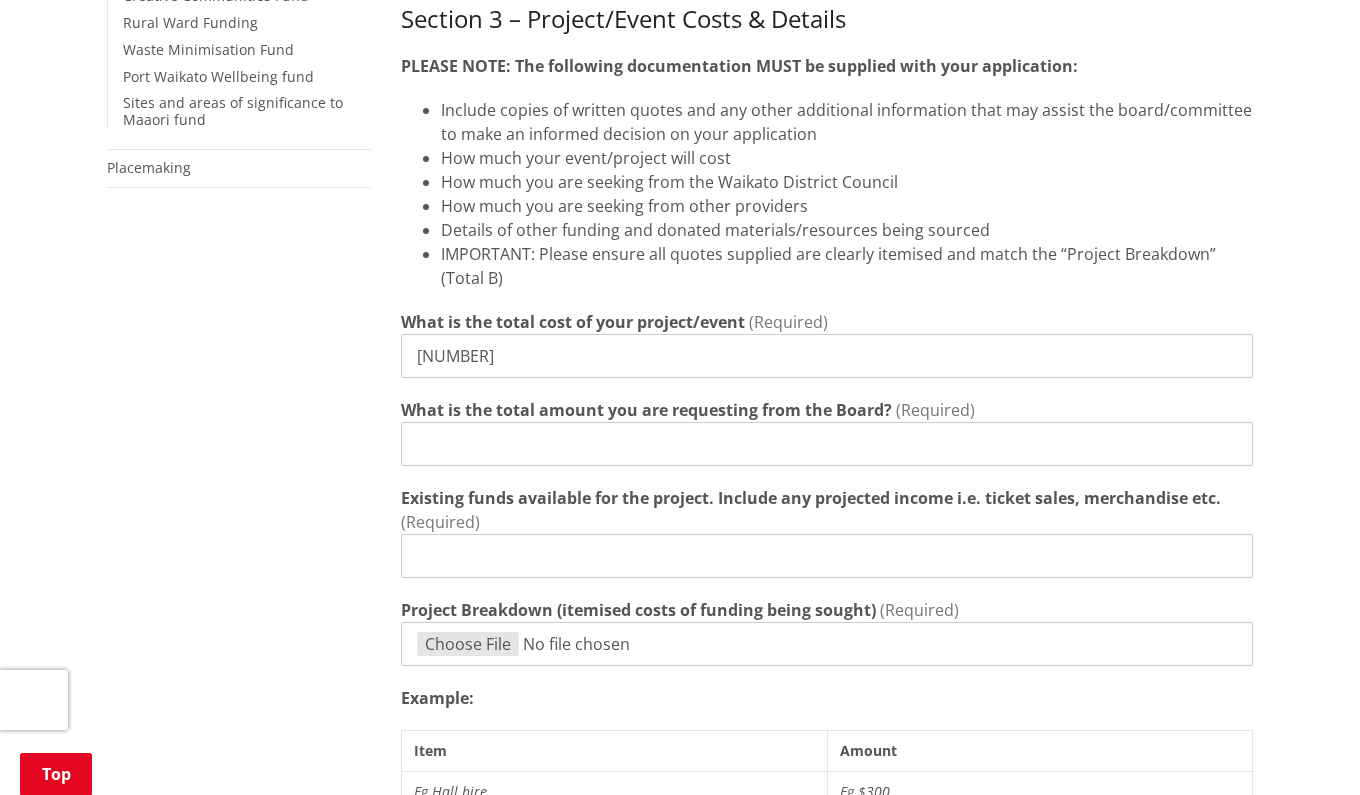 paste on "2907.5" 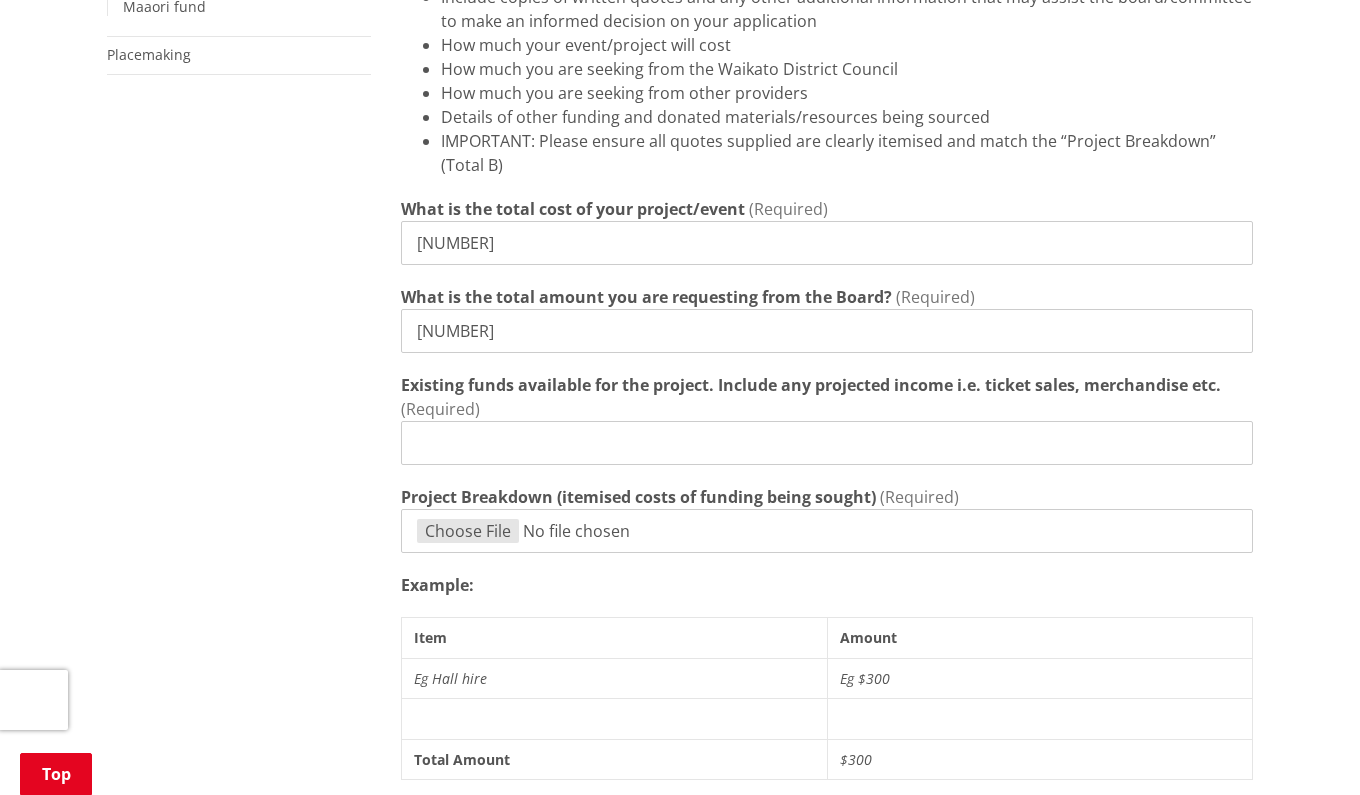 scroll, scrollTop: 696, scrollLeft: 0, axis: vertical 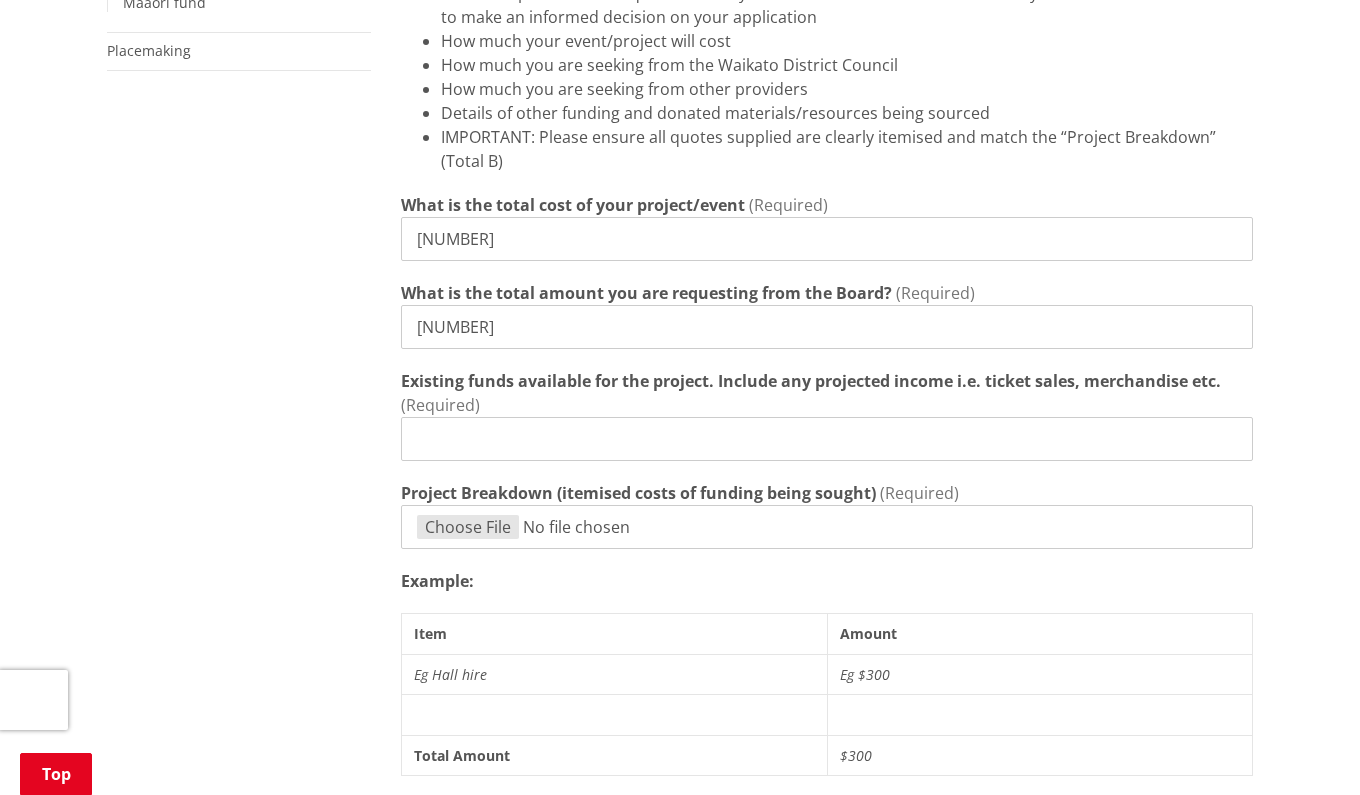 type on "2907.5" 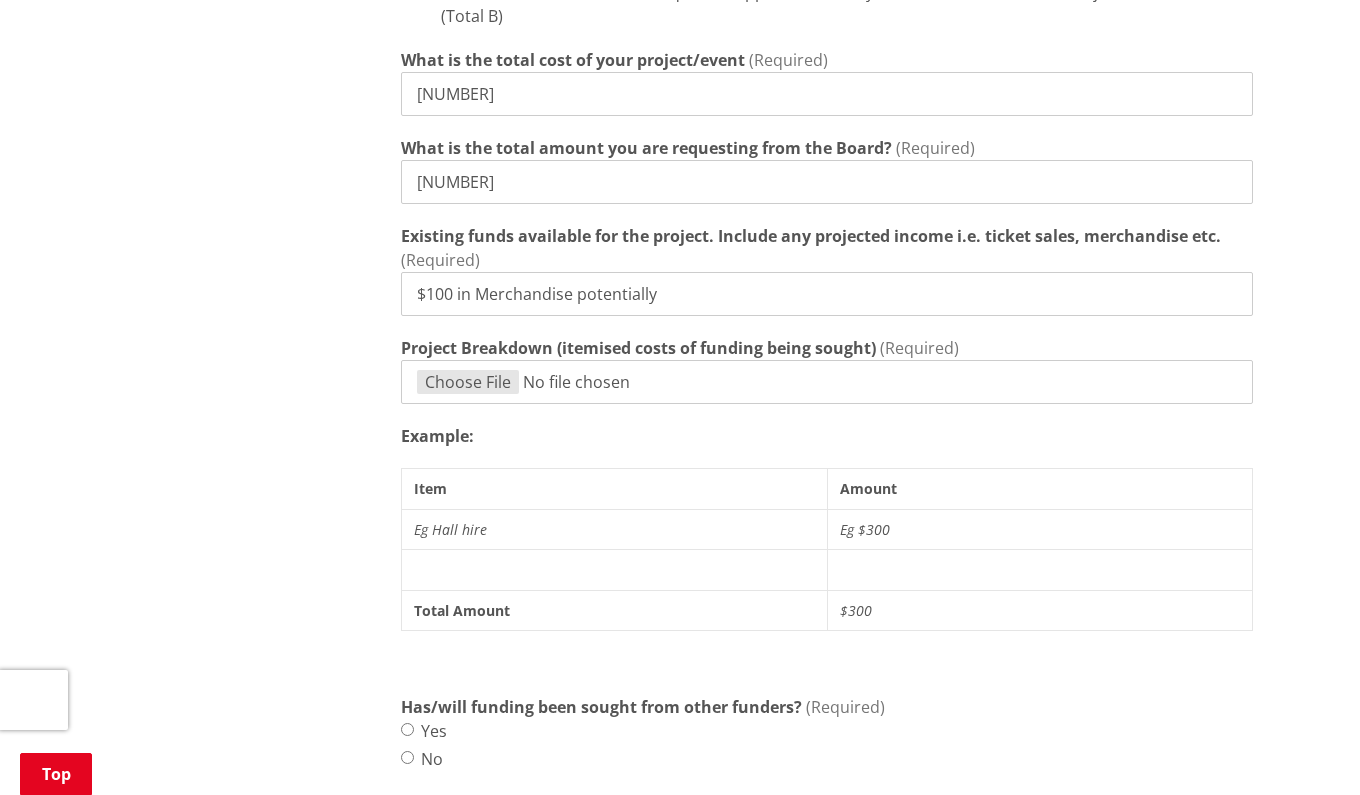 scroll, scrollTop: 845, scrollLeft: 0, axis: vertical 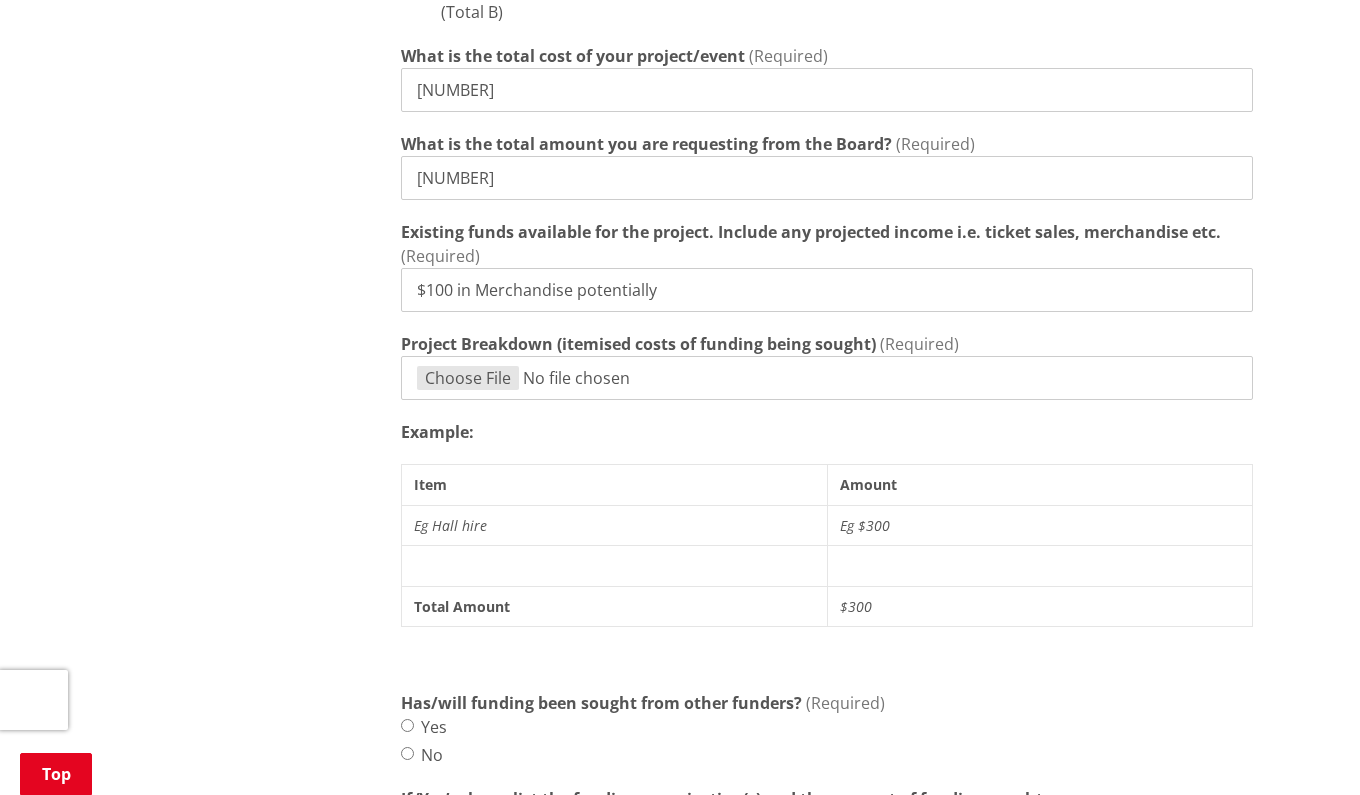 type on "$100 in Merchandise potentially" 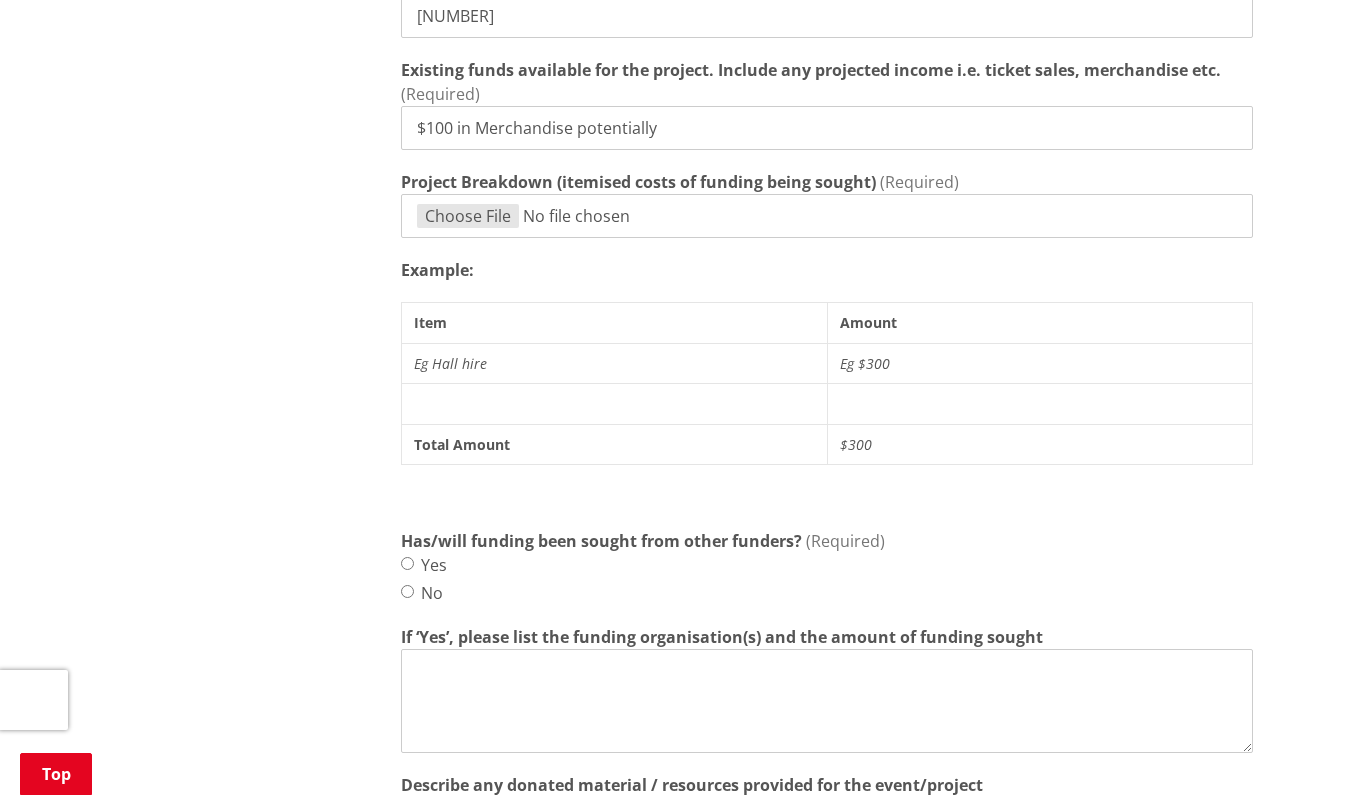 scroll, scrollTop: 1175, scrollLeft: 0, axis: vertical 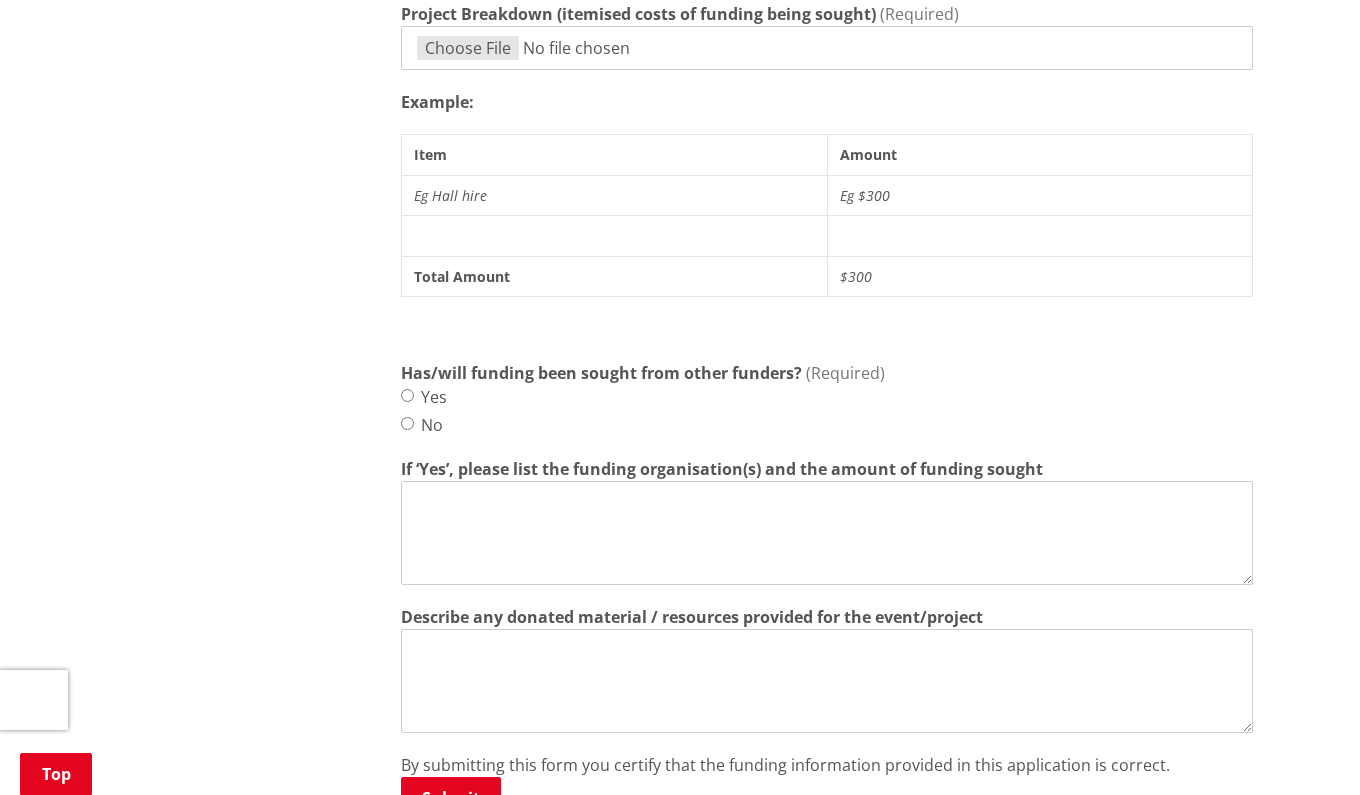 click on "No" at bounding box center [407, 423] 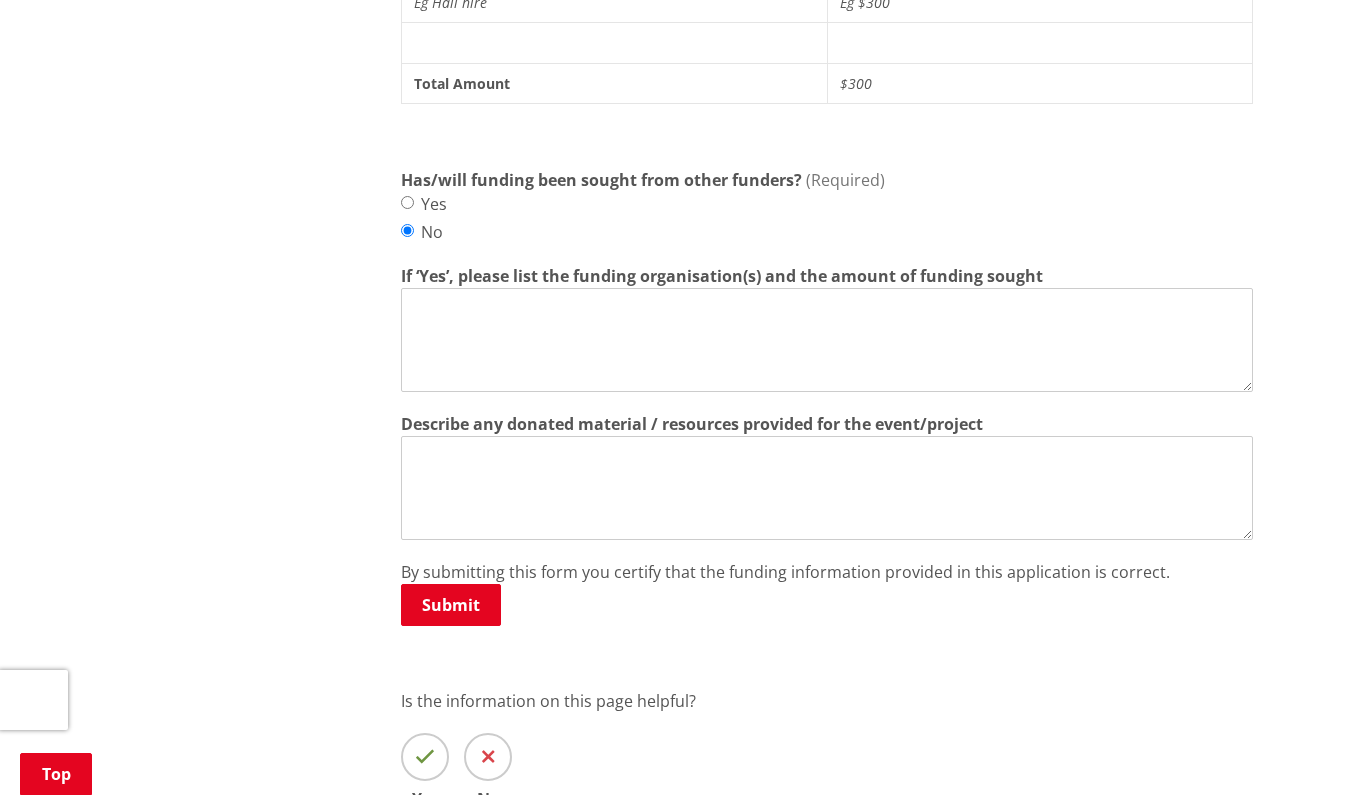 scroll, scrollTop: 1373, scrollLeft: 0, axis: vertical 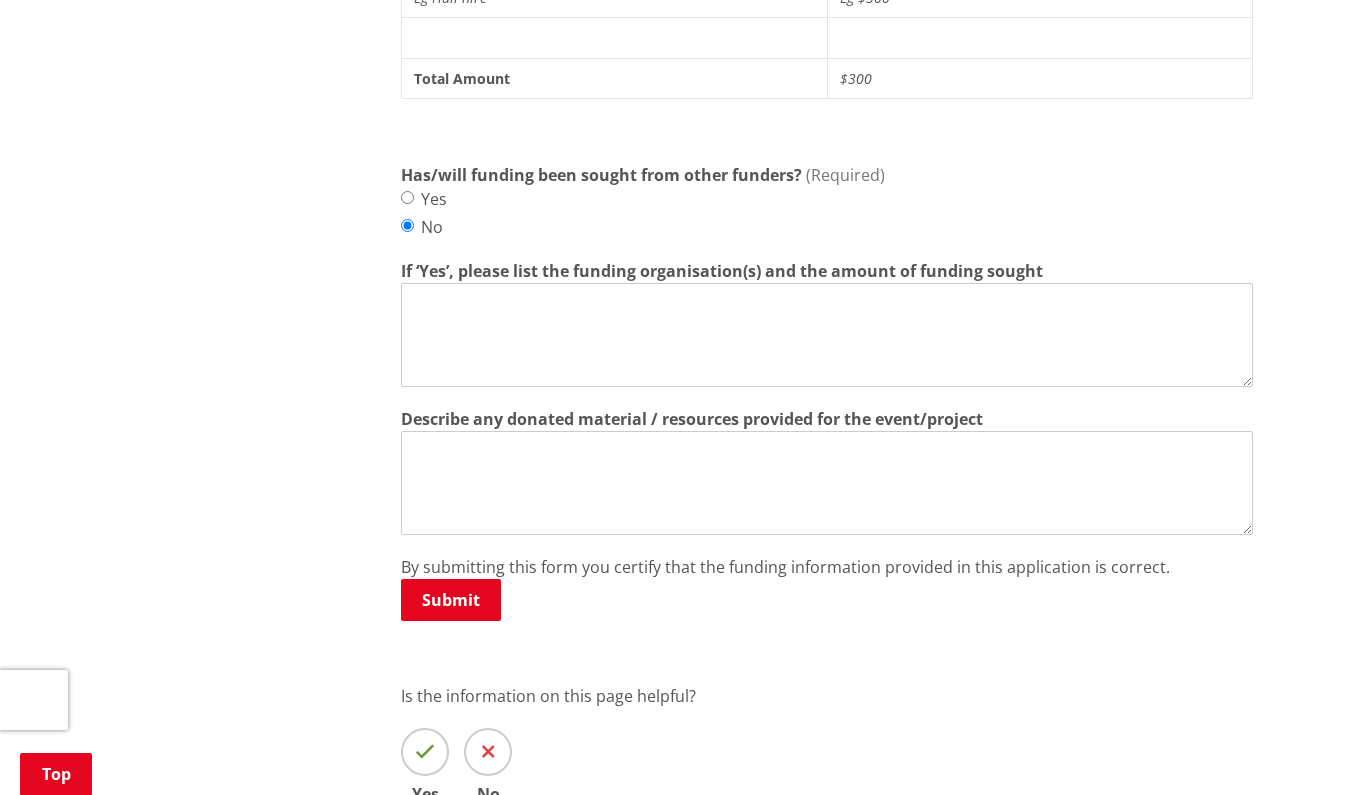 click on "Describe any donated material / resources provided for the event/project" at bounding box center [827, 483] 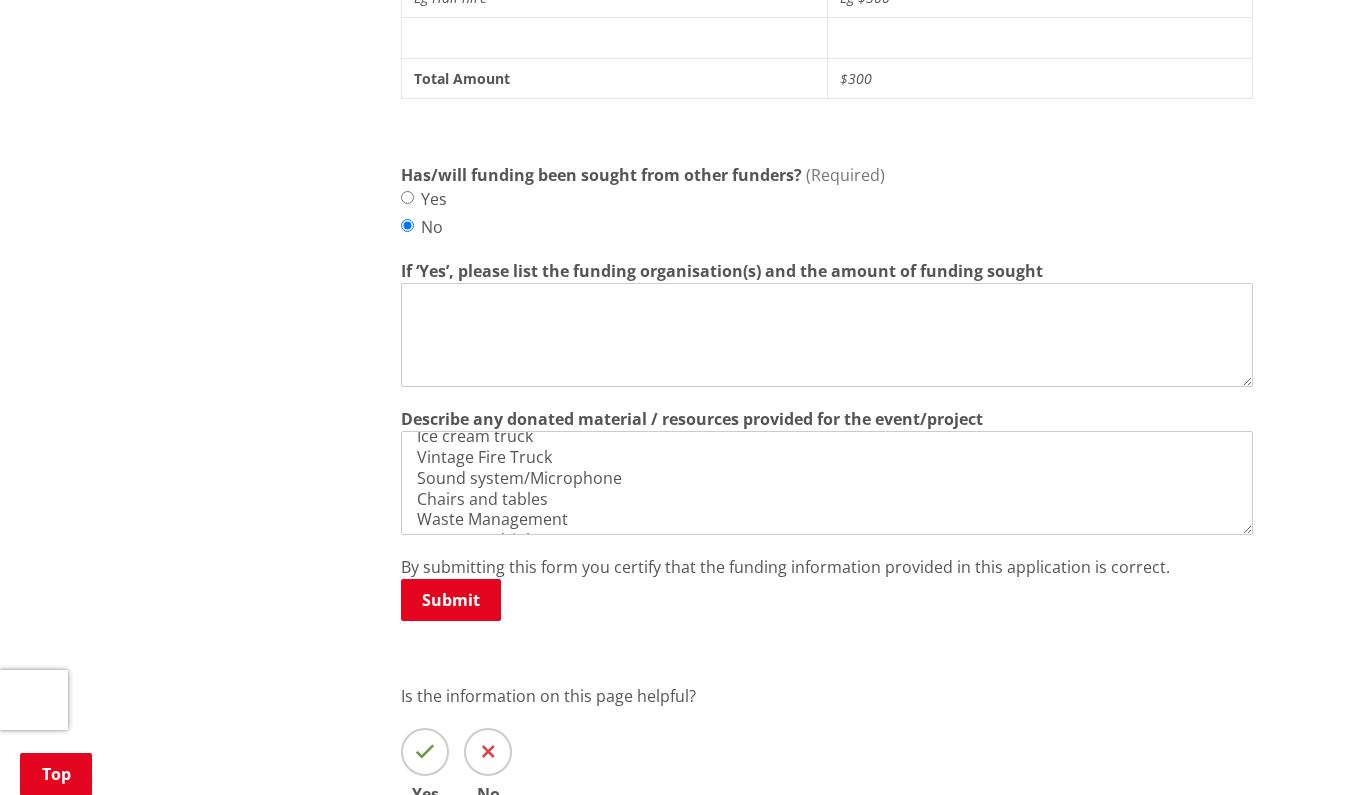 scroll, scrollTop: 0, scrollLeft: 0, axis: both 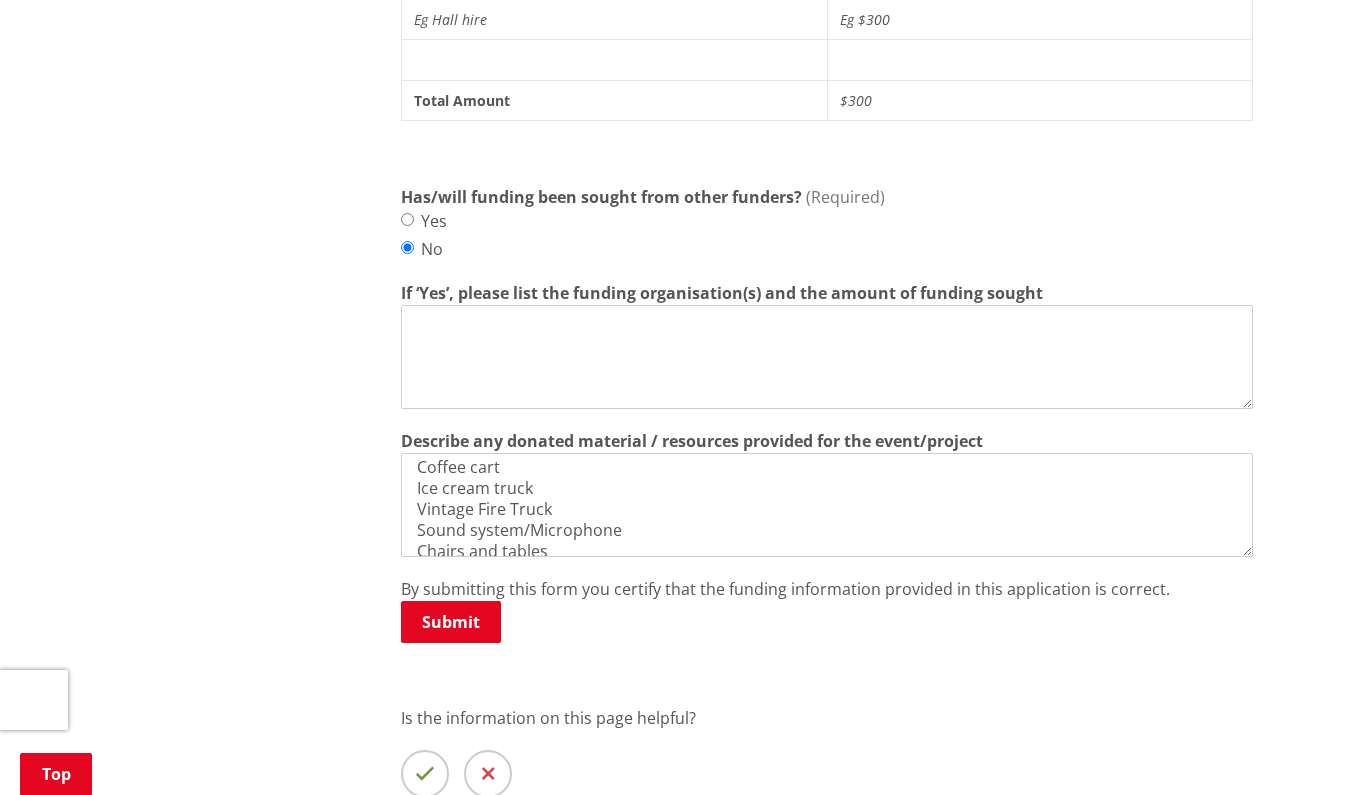 click on "Coffee cart
Ice cream truck
Vintage Fire Truck
Sound system/Microphone
Chairs and tables
Waste Management
sausages, drinks
Volunteers" at bounding box center (827, 505) 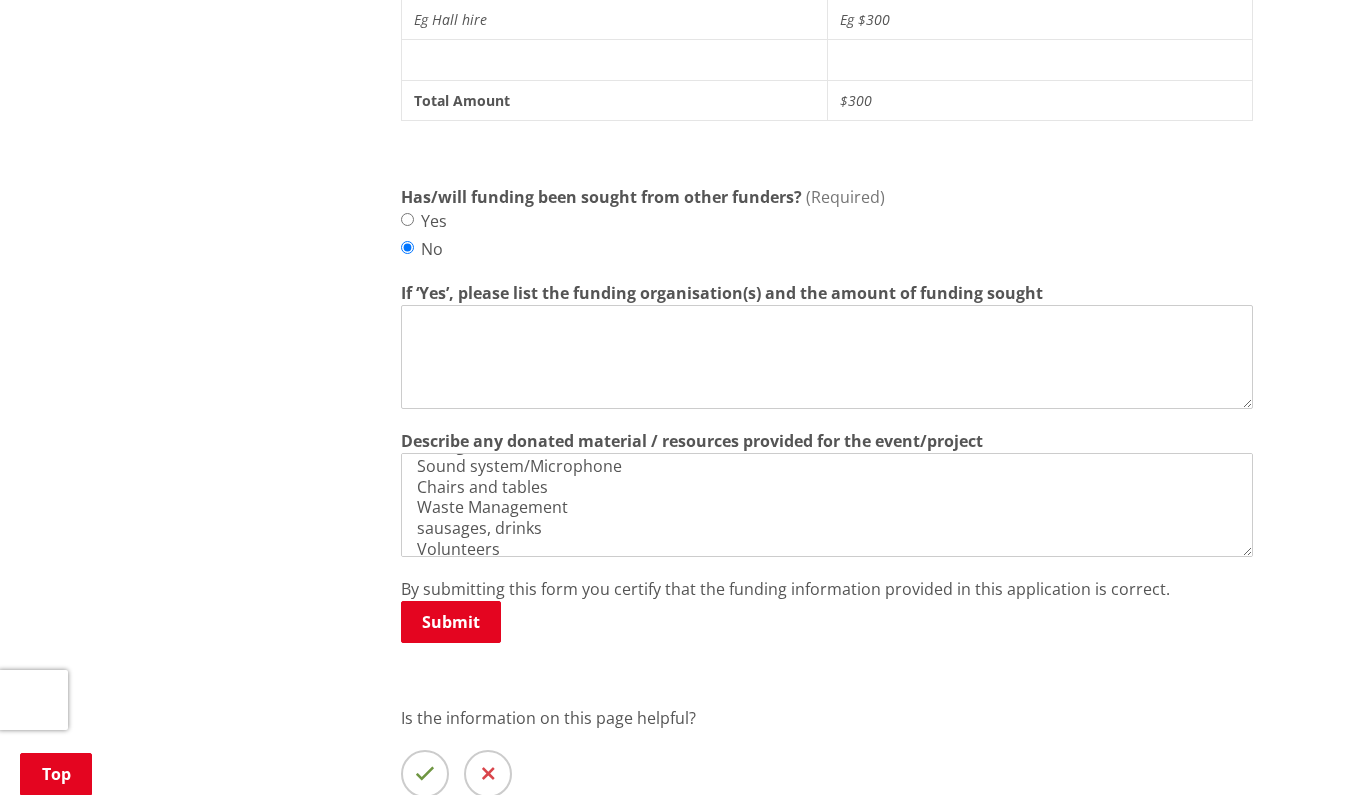 scroll, scrollTop: 86, scrollLeft: 0, axis: vertical 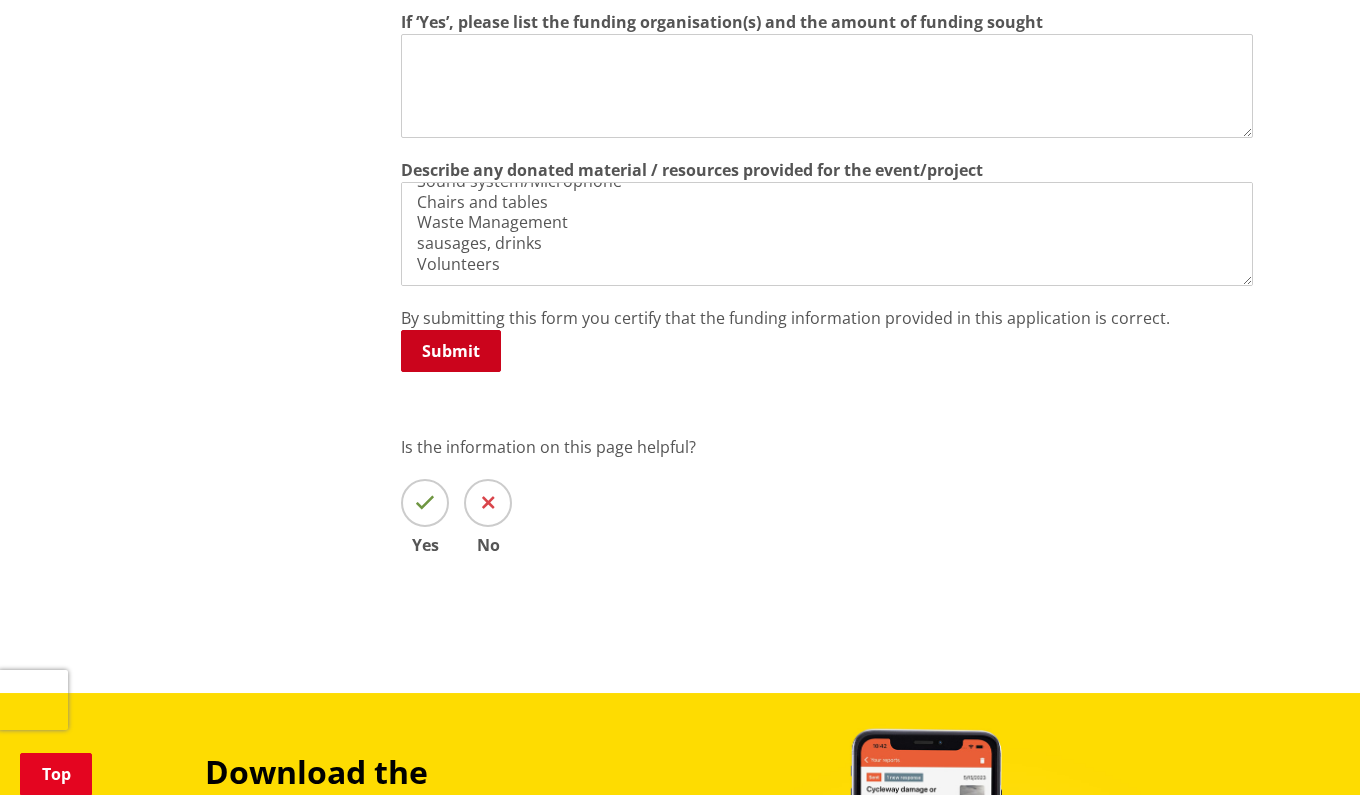 type on "Coffee cart
Ice cream truck
Vintage Fire Truck
Sound system/Microphone
Chairs and tables
Waste Management
sausages, drinks
Volunteers" 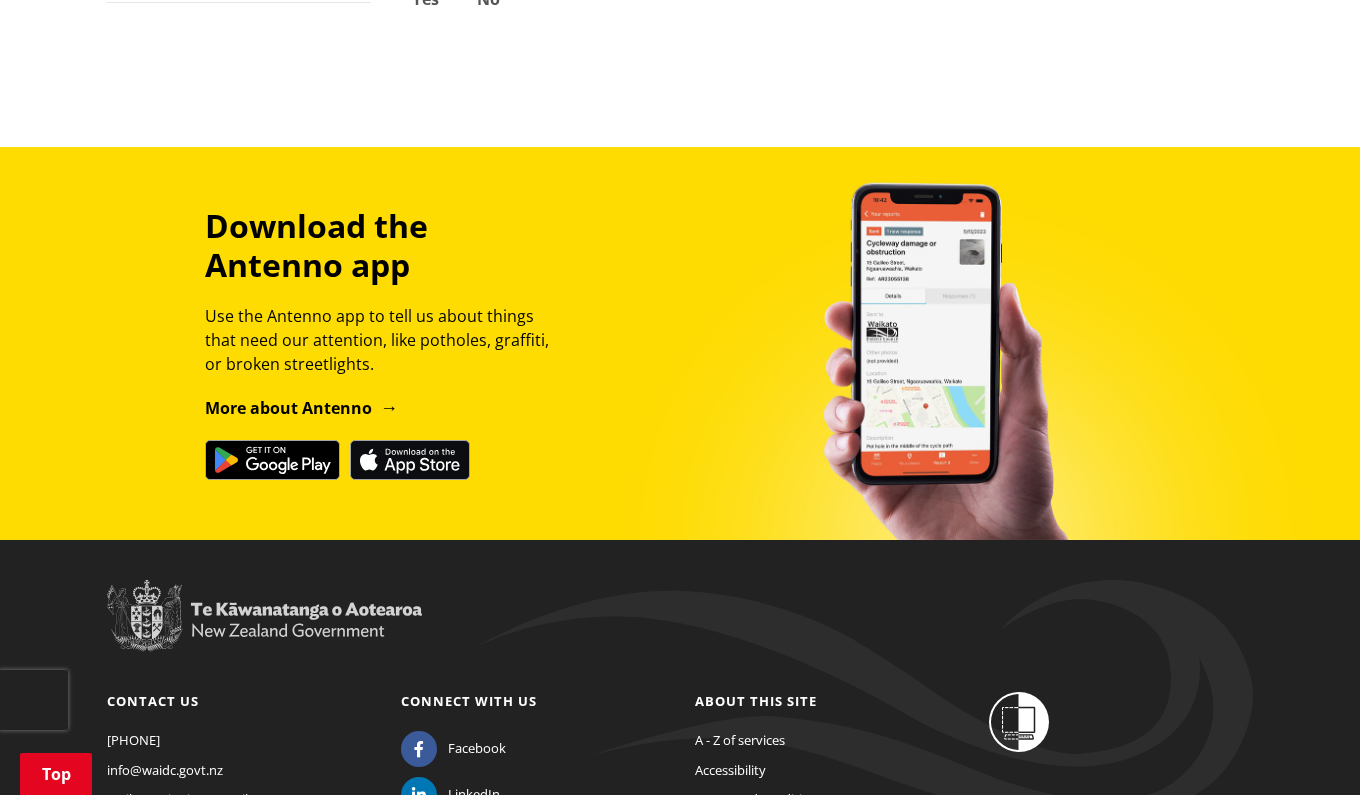 scroll, scrollTop: 399, scrollLeft: 0, axis: vertical 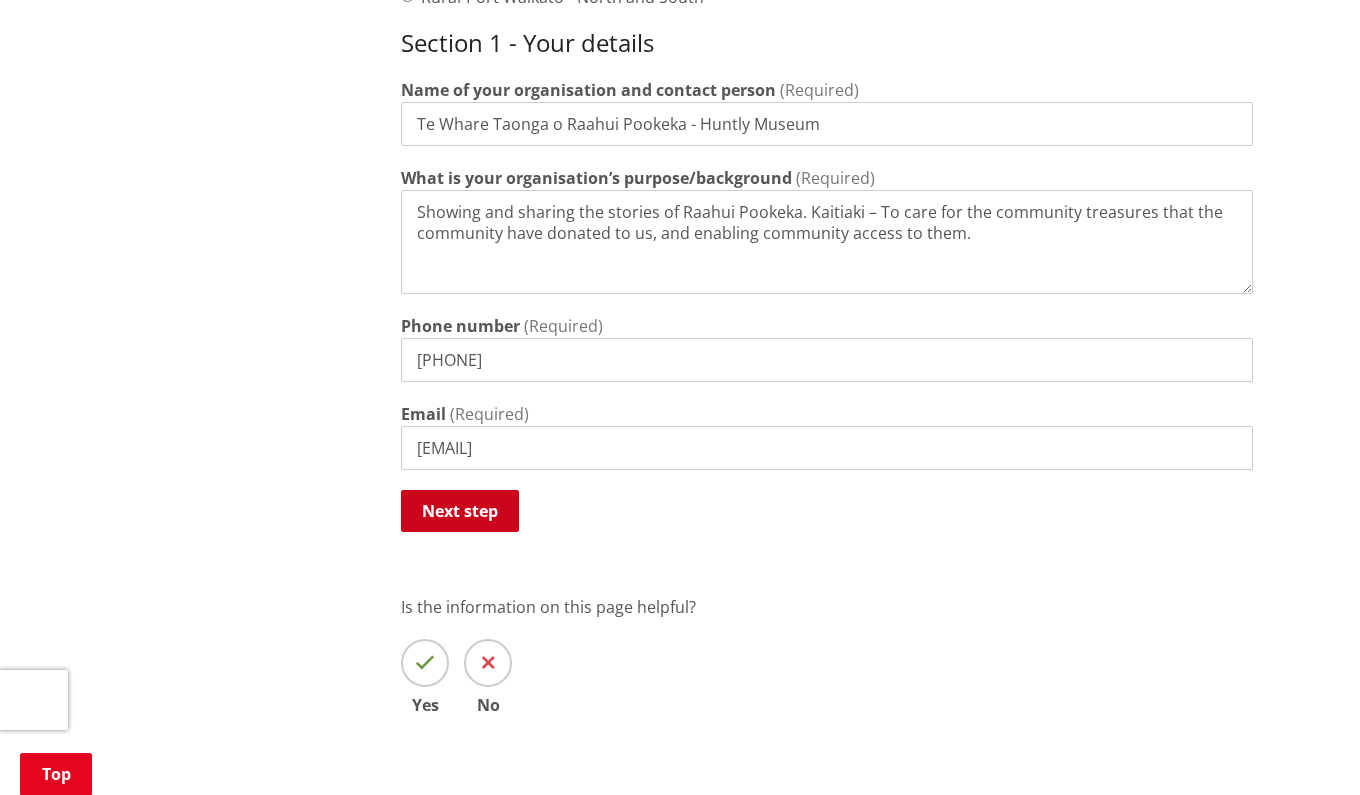 click on "Next step" at bounding box center (460, 511) 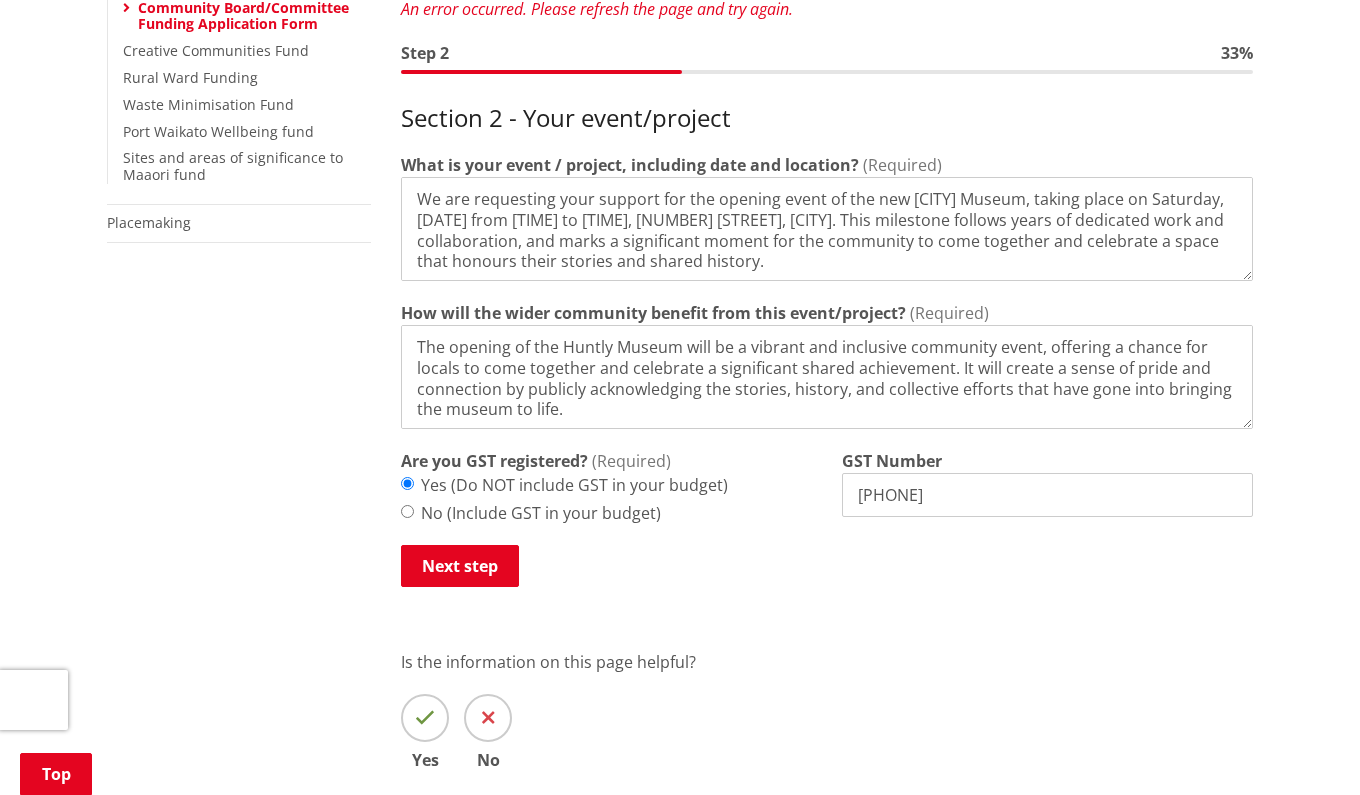 scroll, scrollTop: 519, scrollLeft: 0, axis: vertical 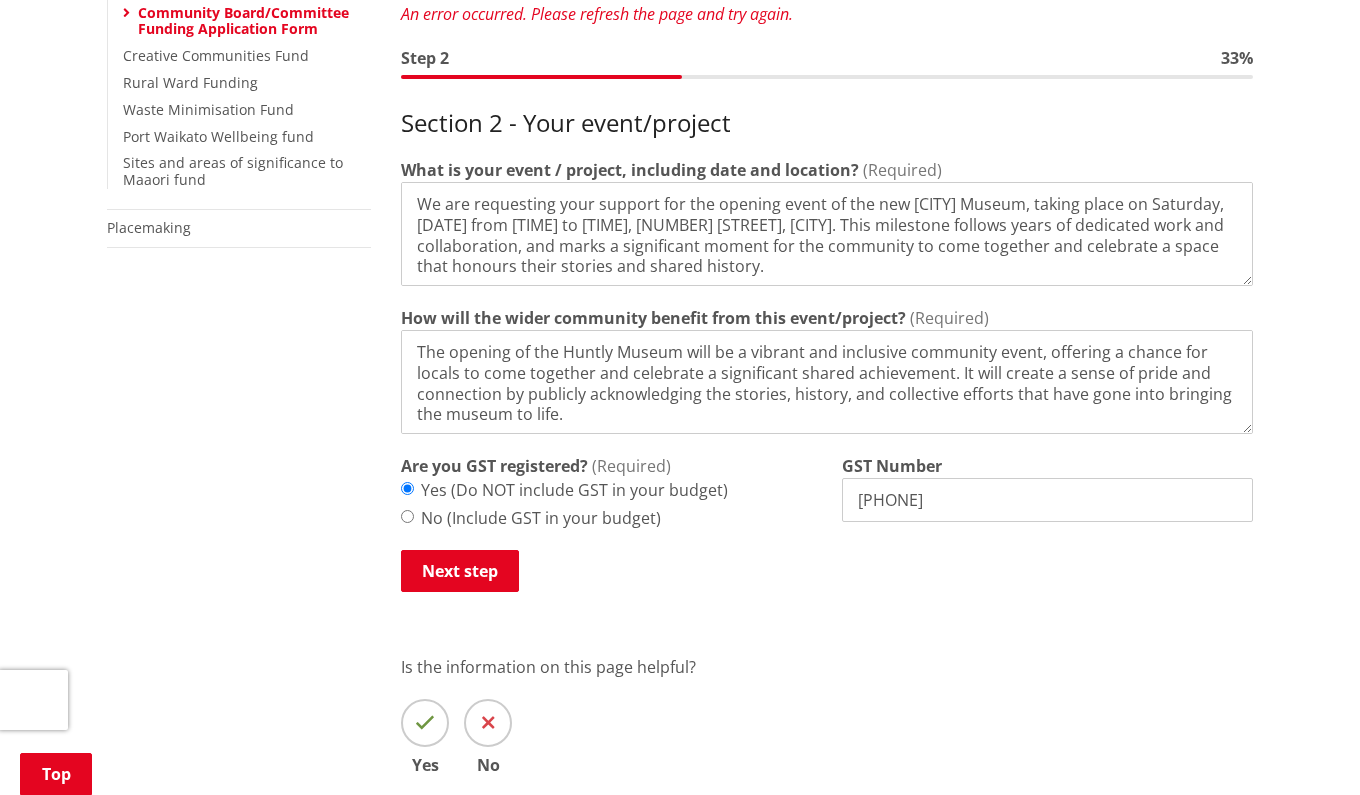 drag, startPoint x: 838, startPoint y: 271, endPoint x: 378, endPoint y: 179, distance: 469.1098 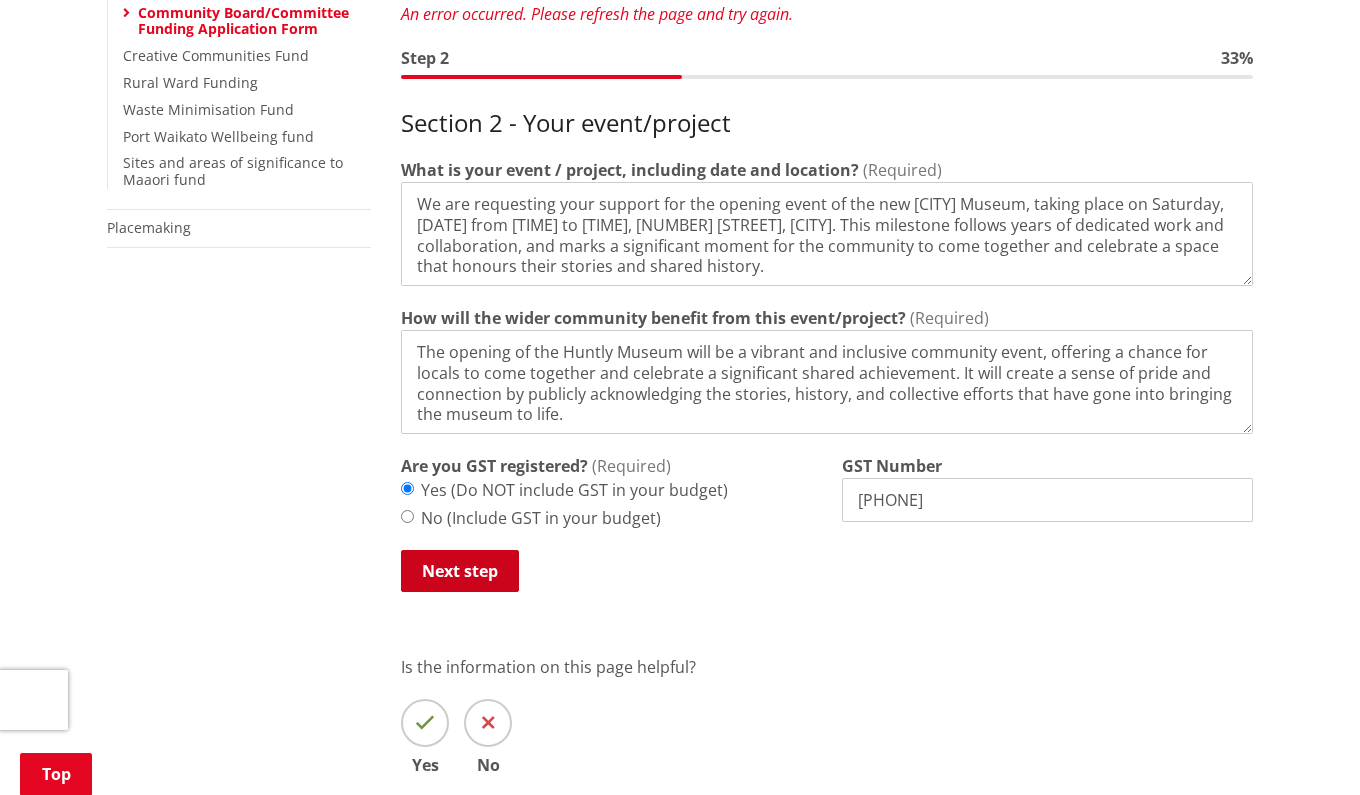 click on "Next step" at bounding box center (460, 571) 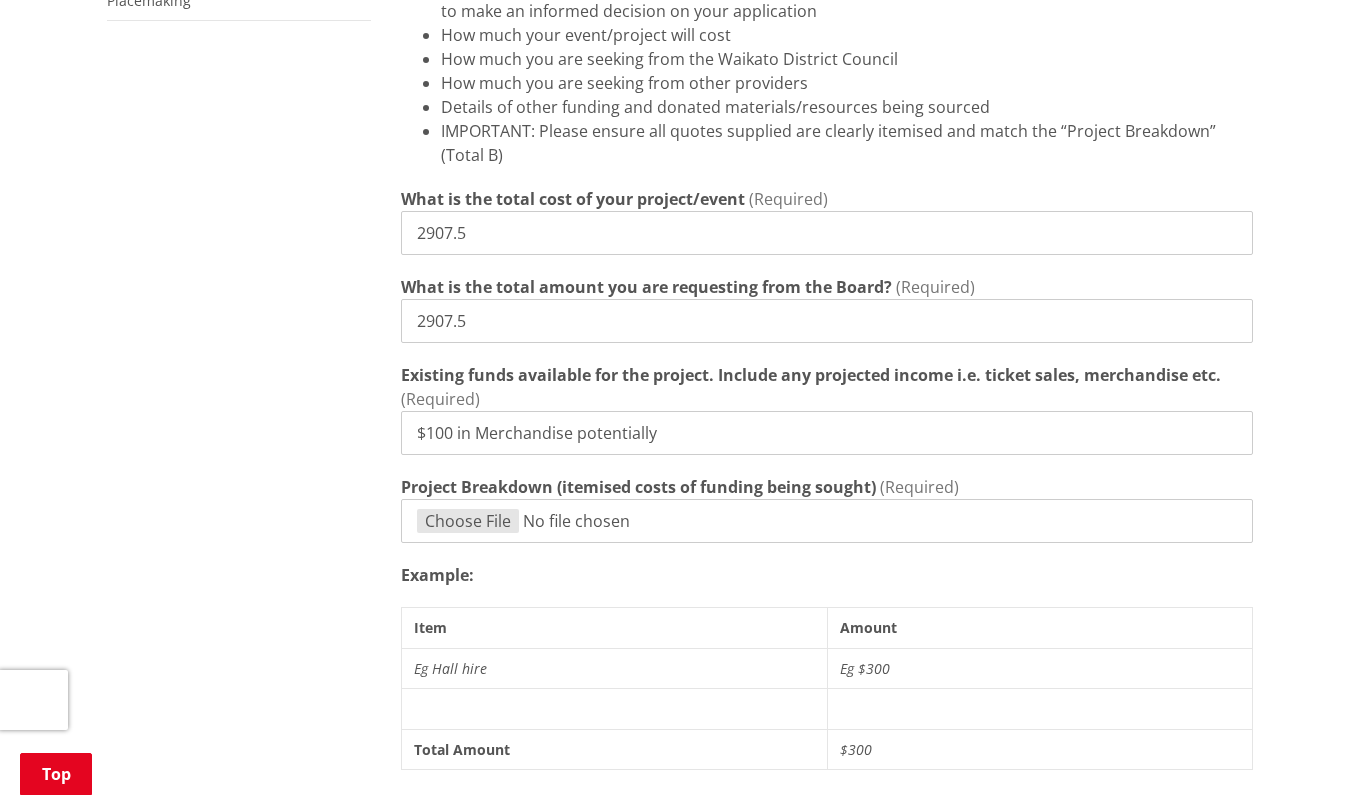 scroll, scrollTop: 764, scrollLeft: 0, axis: vertical 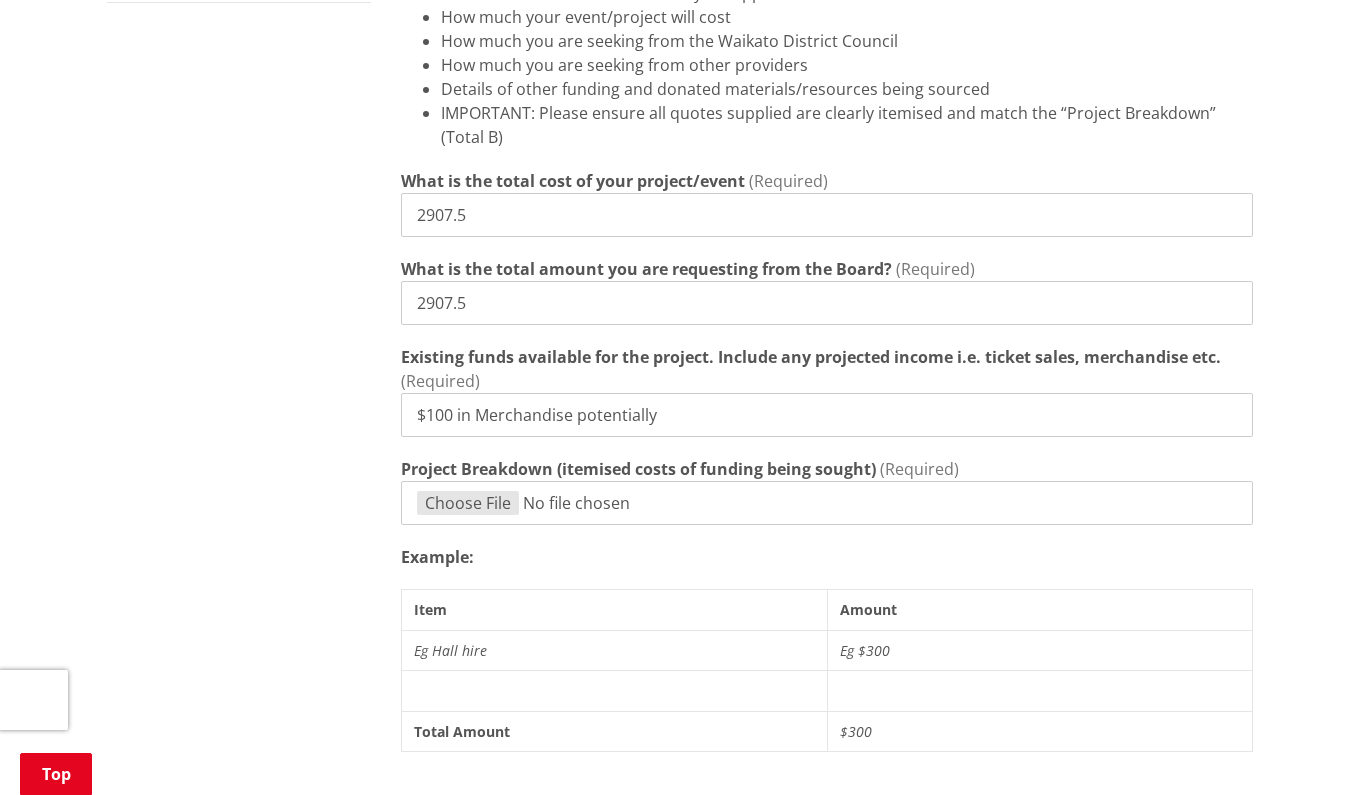 click on "Project Breakdown (itemised costs of funding being sought)" at bounding box center (827, 503) 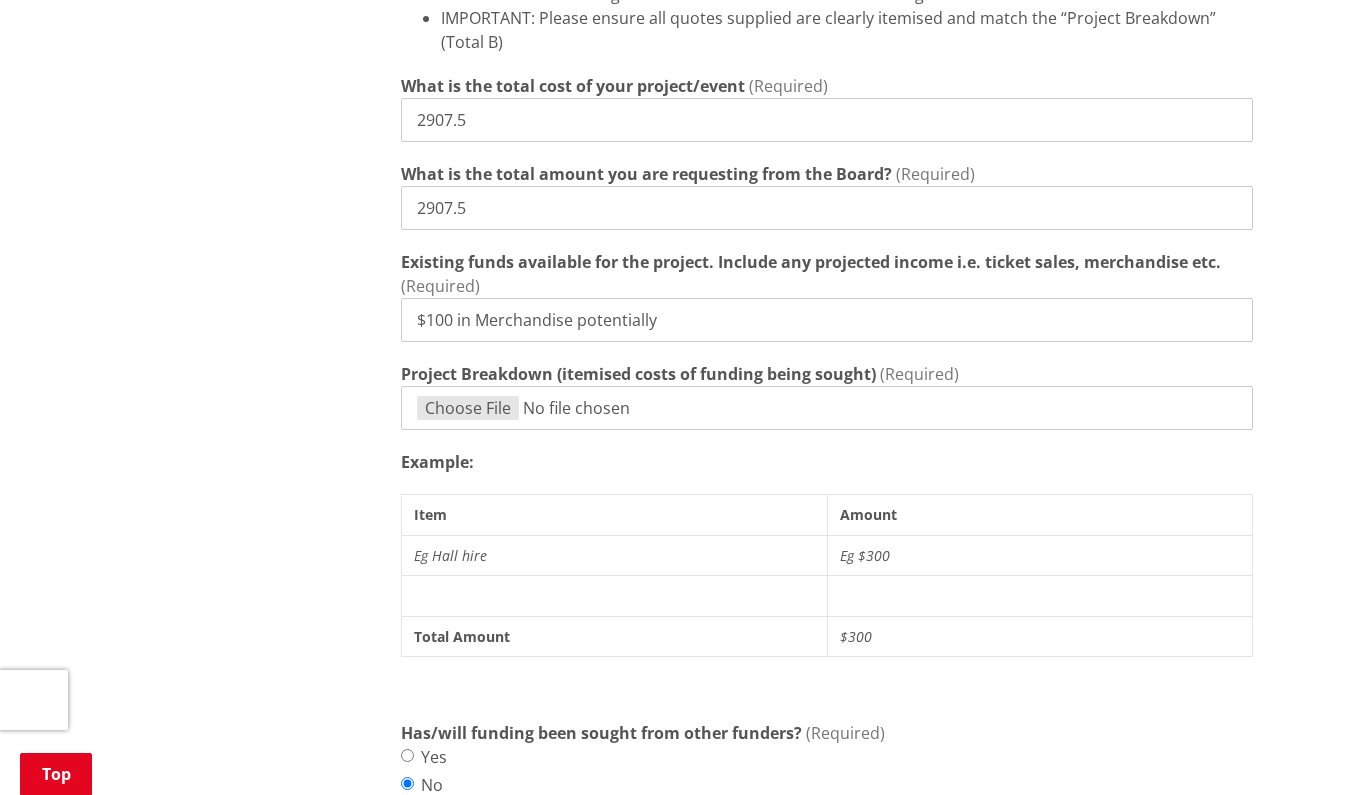 scroll, scrollTop: 849, scrollLeft: 0, axis: vertical 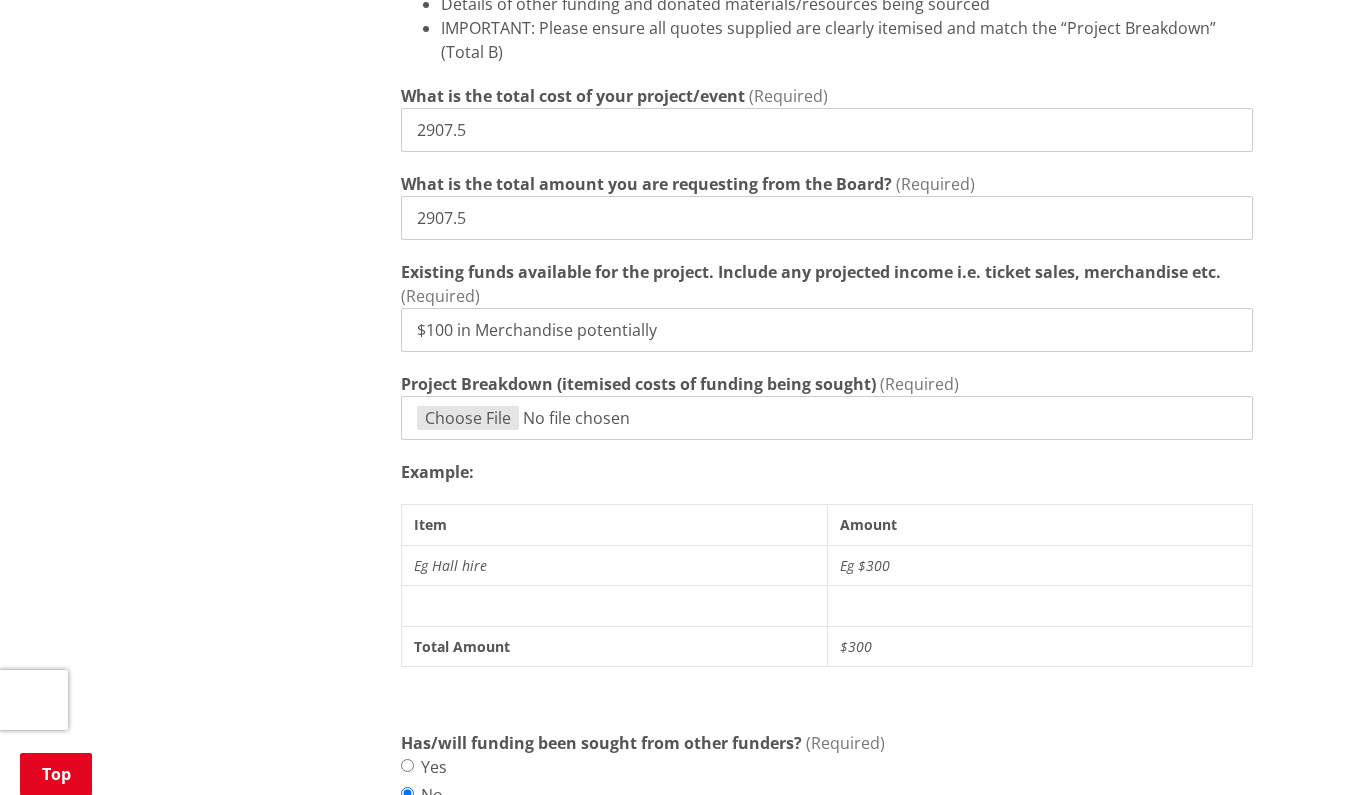 click on "Project Breakdown (itemised costs of funding being sought)" at bounding box center (827, 418) 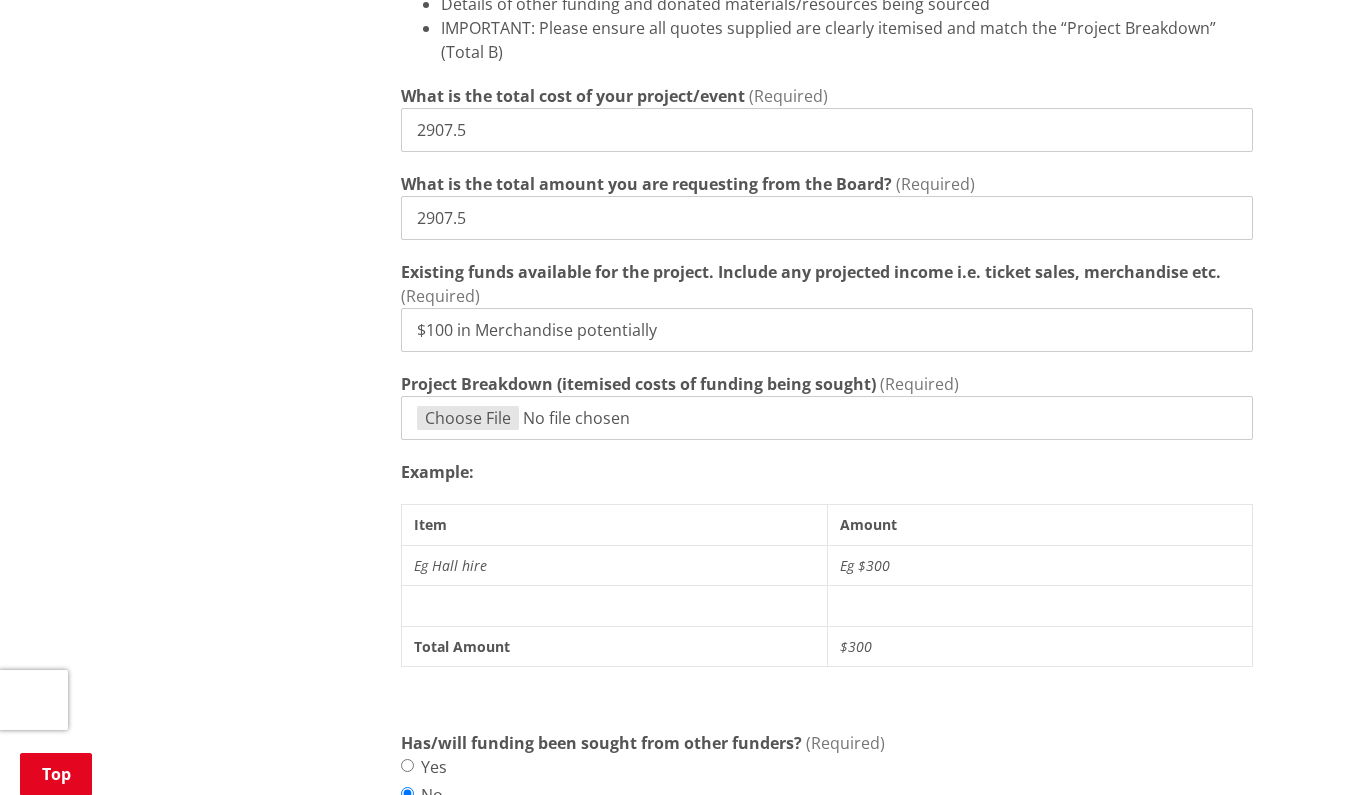 type on "C:\fakepath\Screen Shot 2025-08-04 at 12.34.04 PM.png" 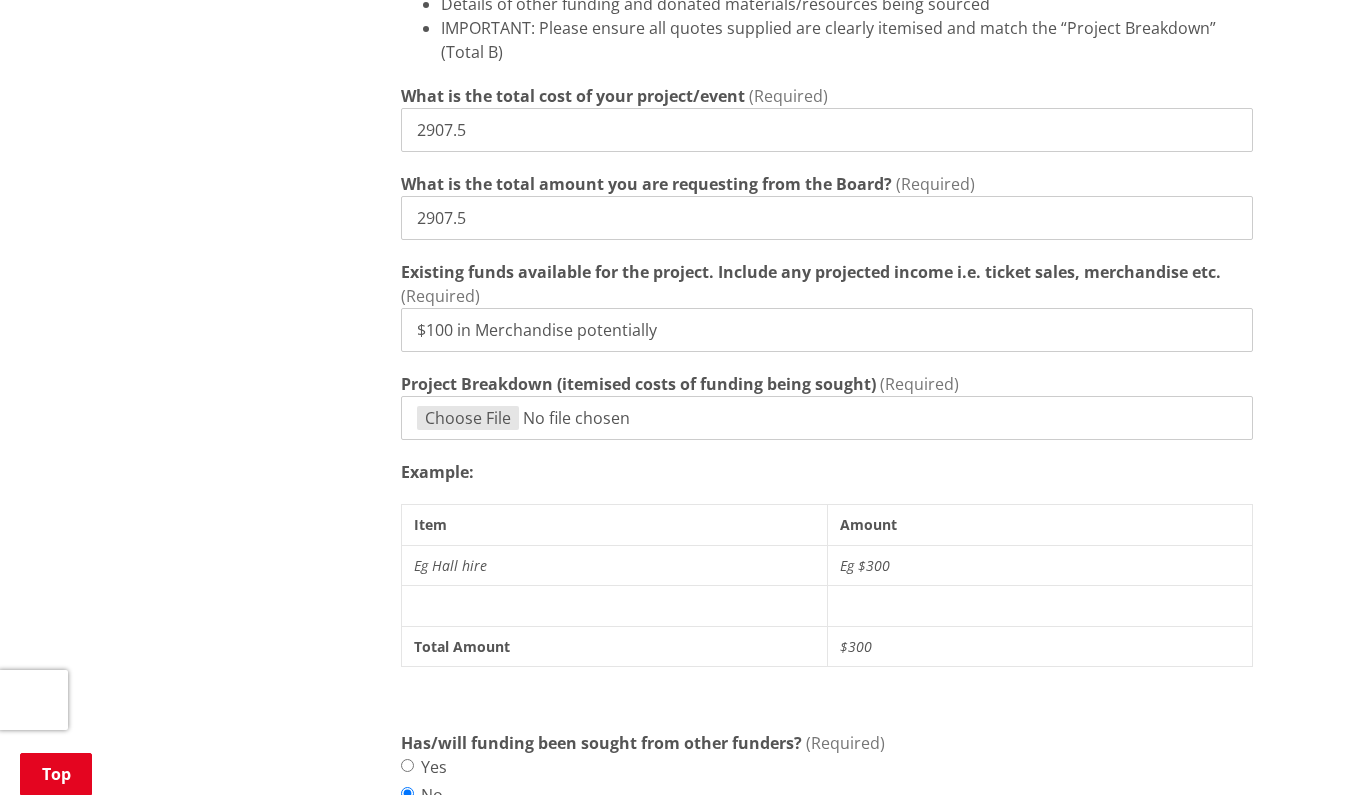 type on "C:\fakepath\Huntly Museum - Sheet2.pdf" 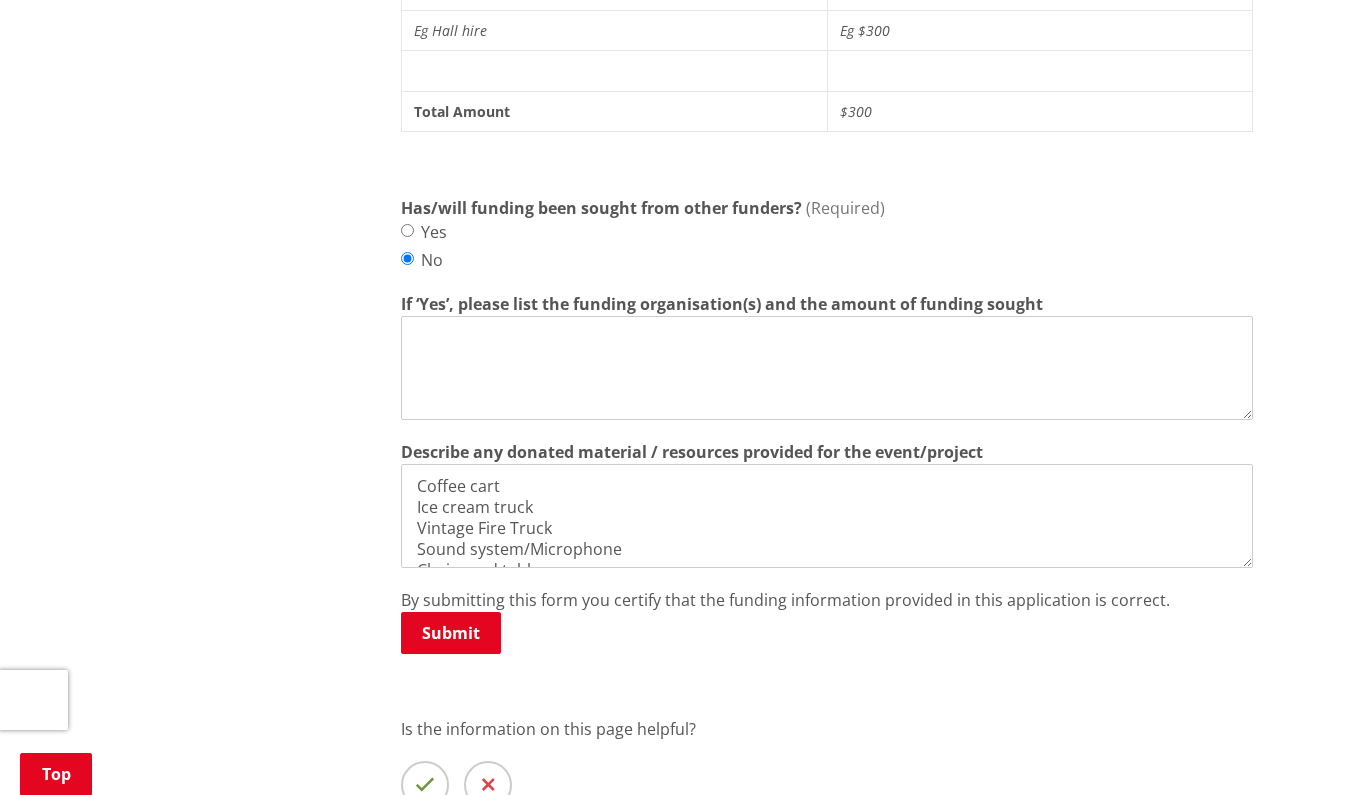 scroll, scrollTop: 1456, scrollLeft: 0, axis: vertical 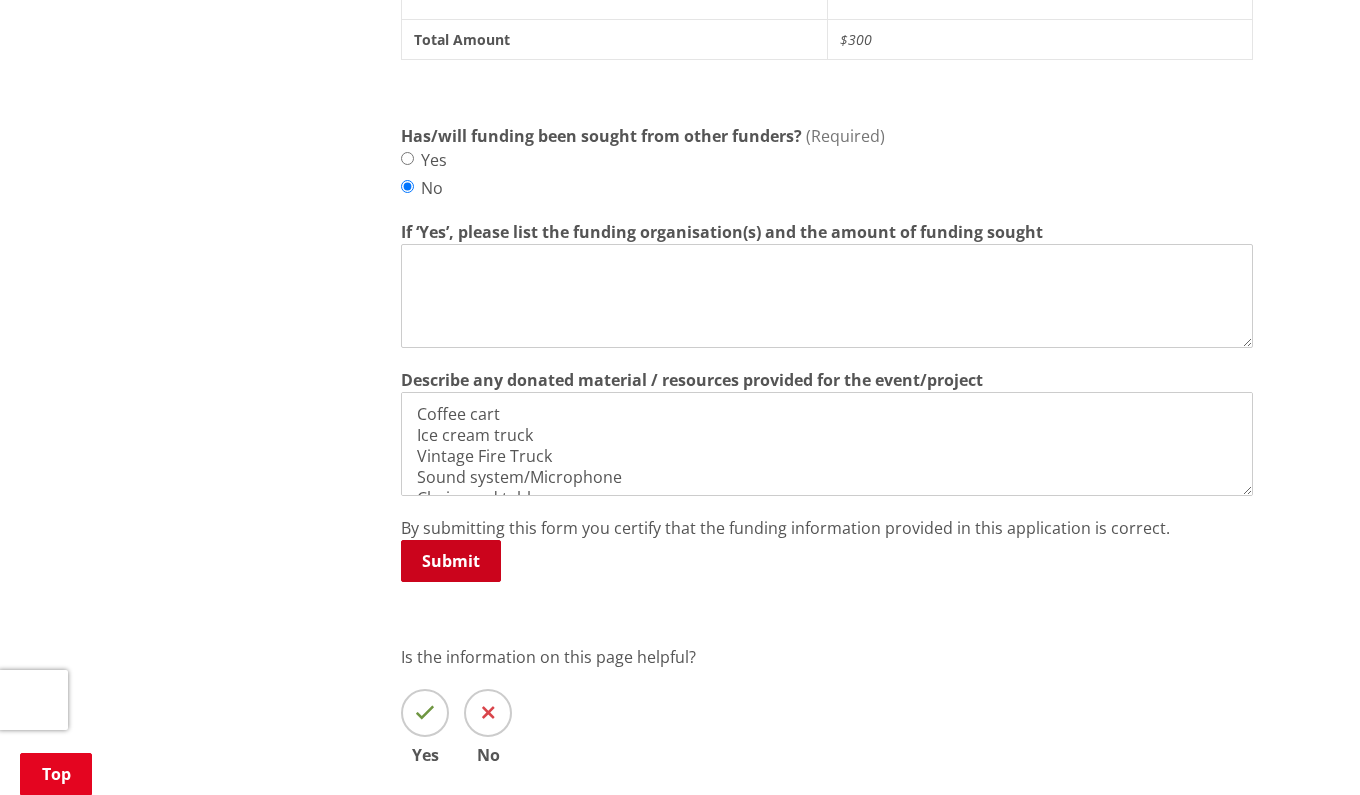 click on "Submit" at bounding box center (451, 561) 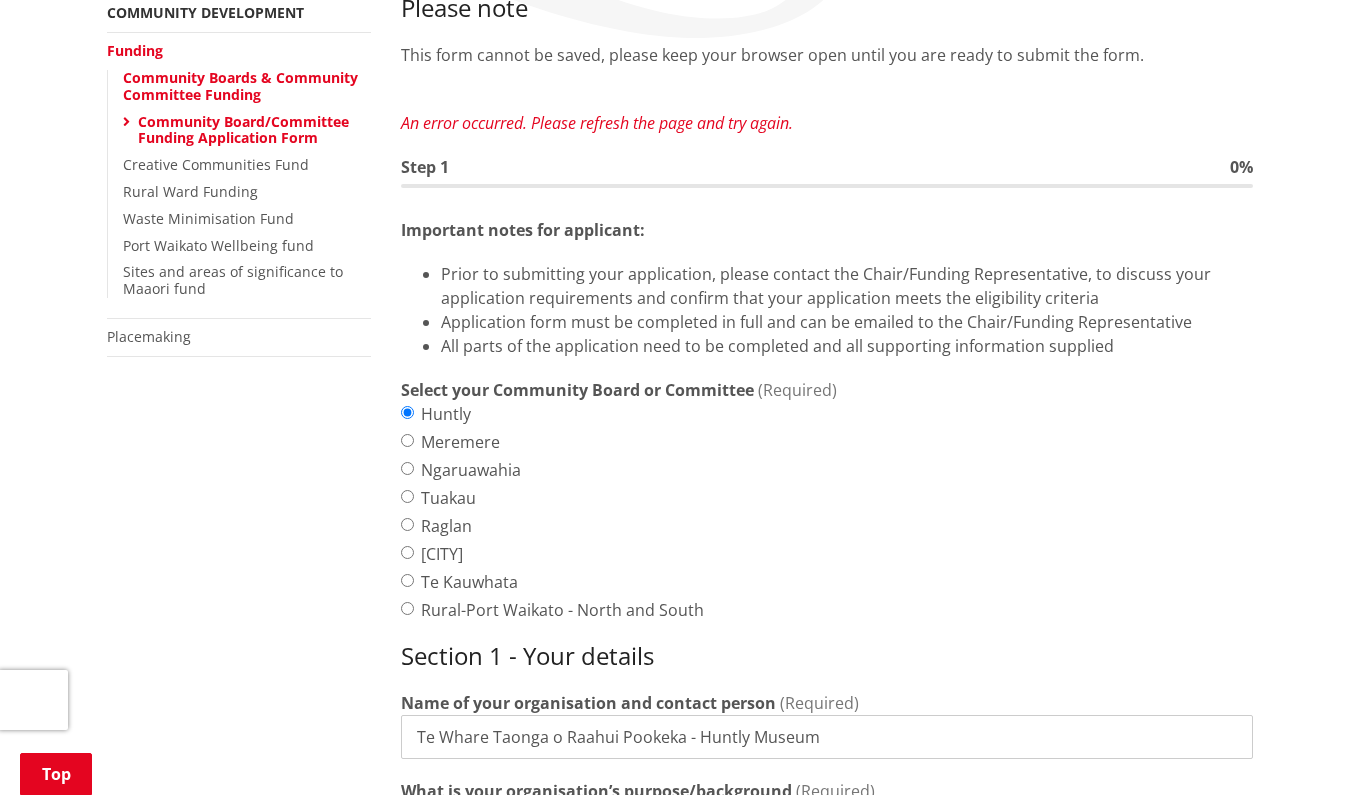 scroll, scrollTop: 837, scrollLeft: 0, axis: vertical 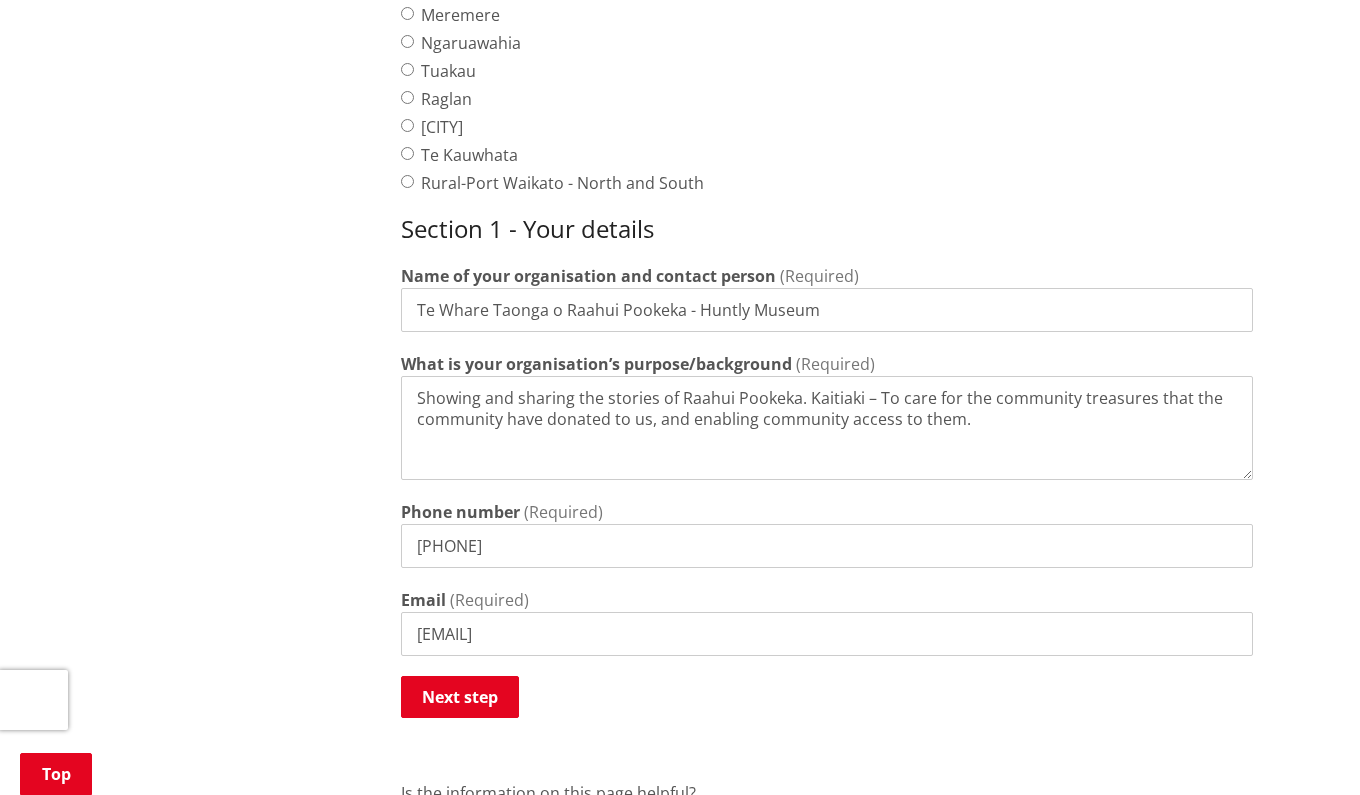 click on "Te Whare Taonga o Raahui Pookeka - Huntly Museum" at bounding box center (827, 310) 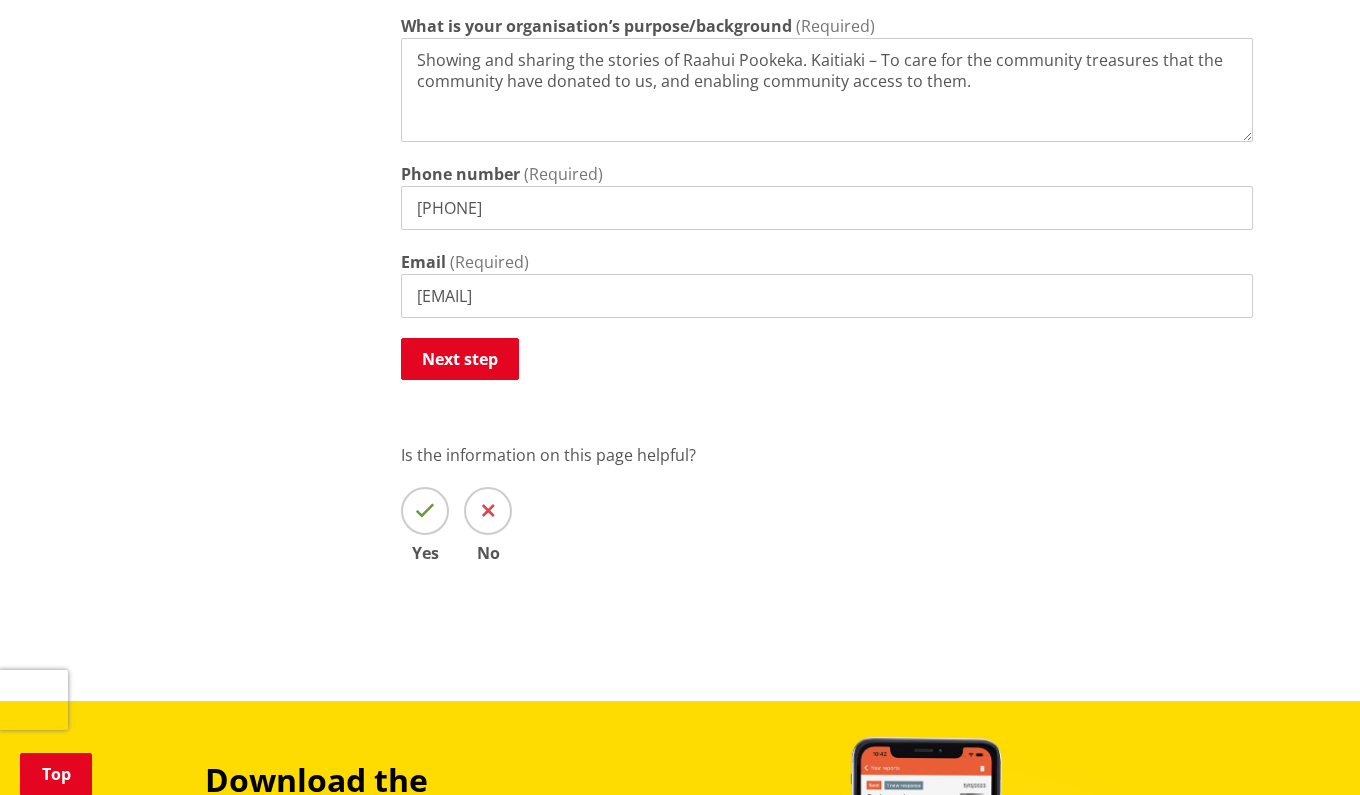 scroll, scrollTop: 1192, scrollLeft: 0, axis: vertical 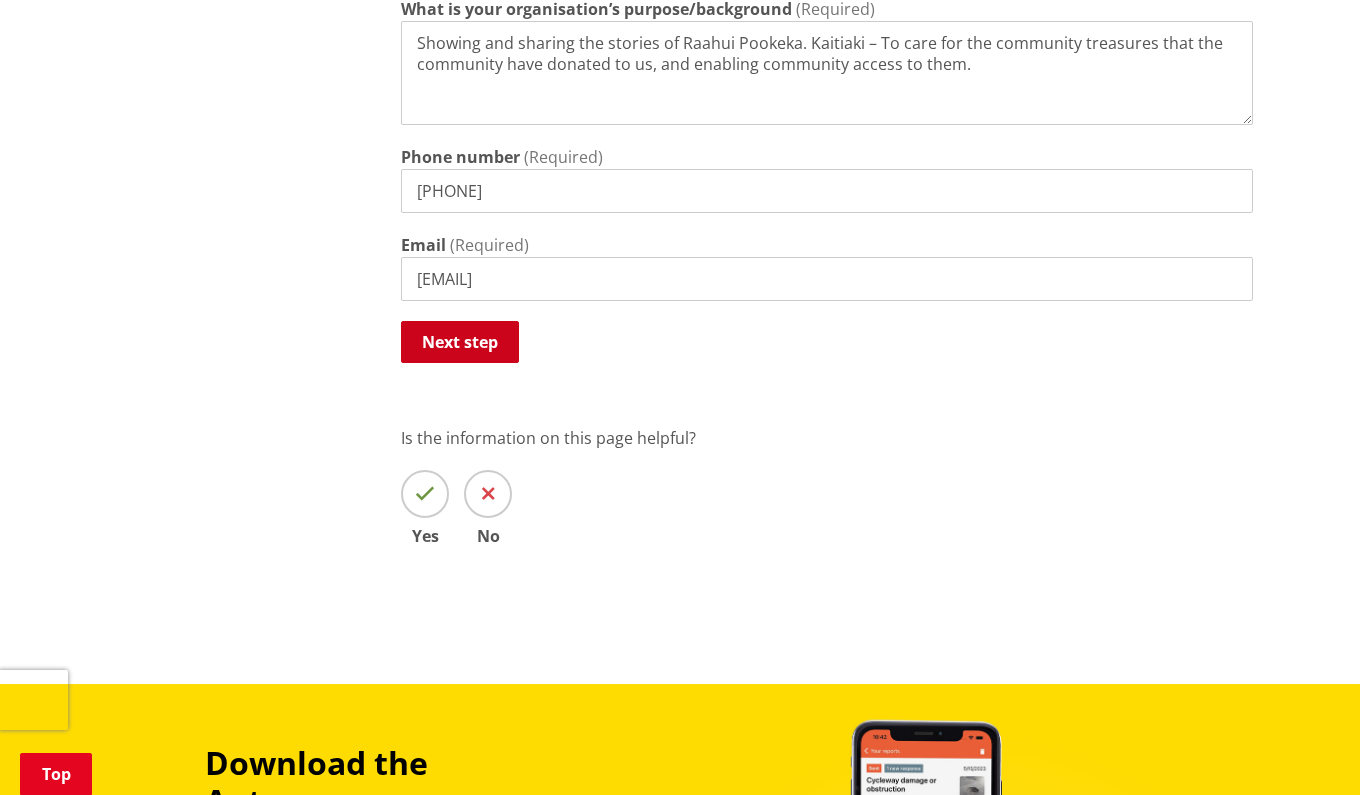 click on "Next step" at bounding box center [460, 342] 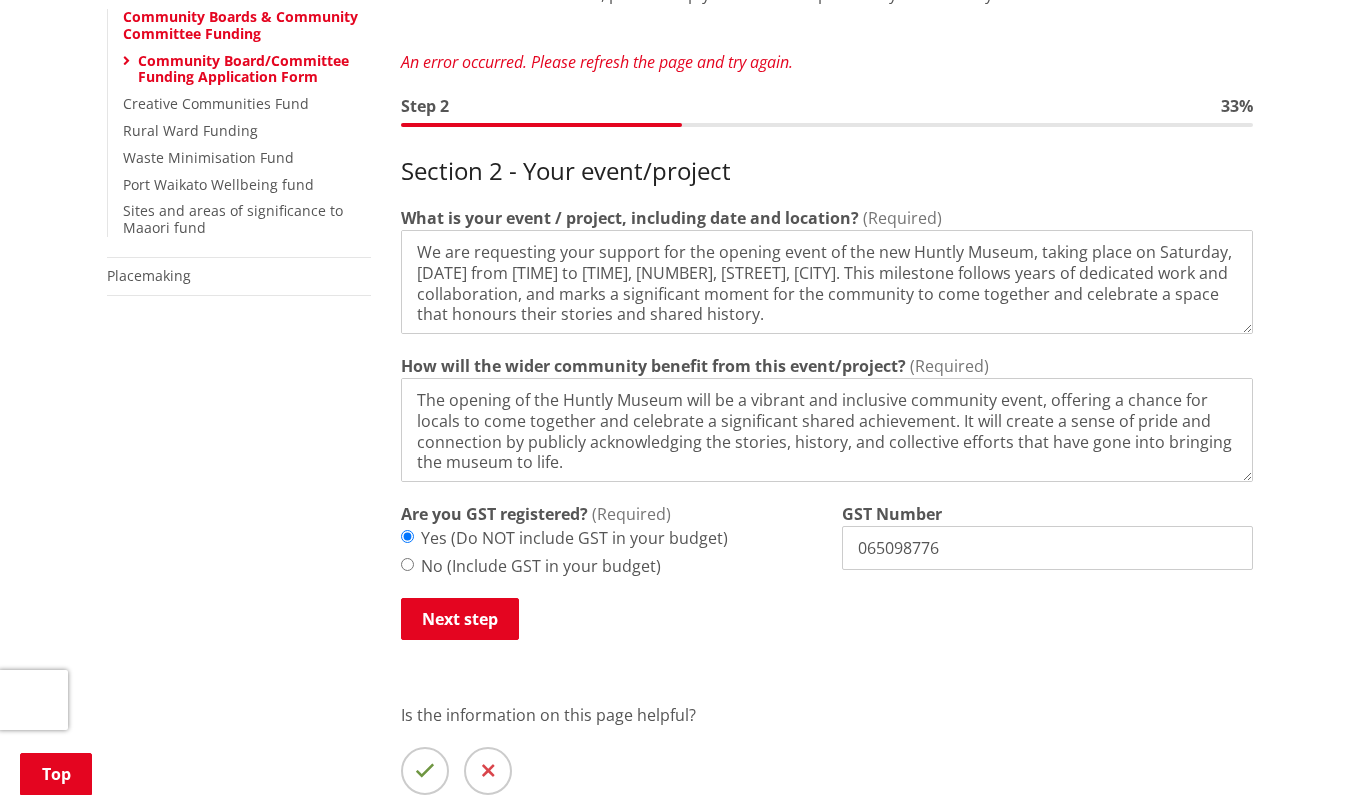 scroll, scrollTop: 466, scrollLeft: 0, axis: vertical 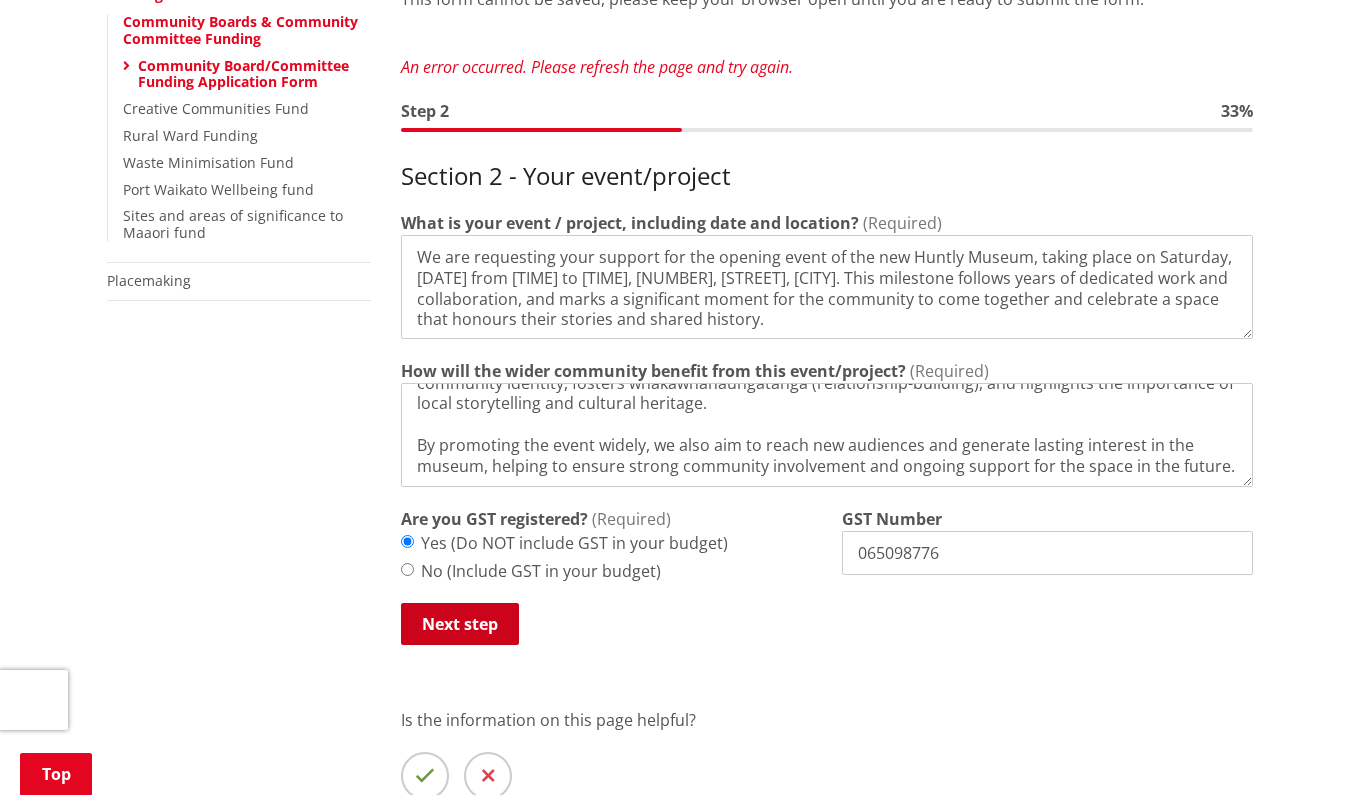 click on "Next step" at bounding box center (460, 624) 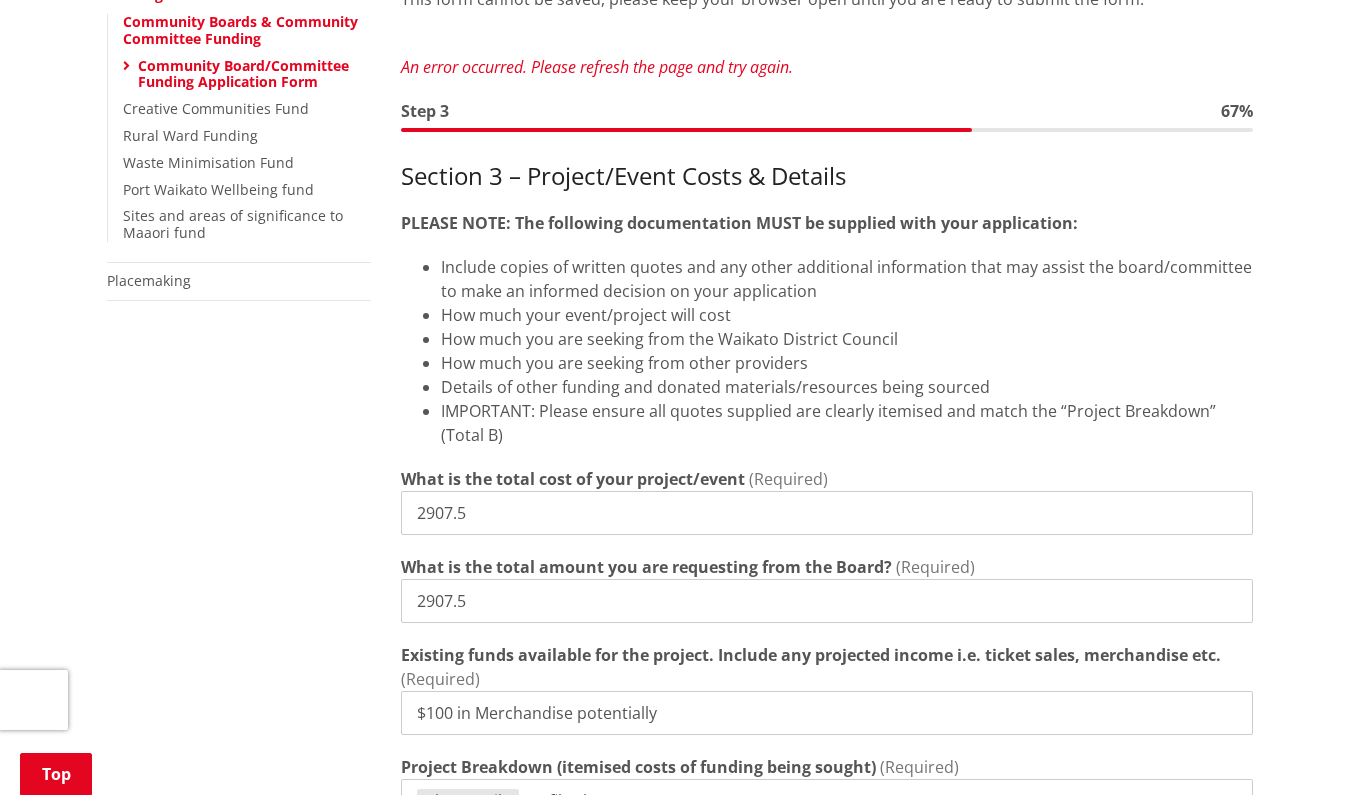 drag, startPoint x: 488, startPoint y: 519, endPoint x: 395, endPoint y: 519, distance: 93 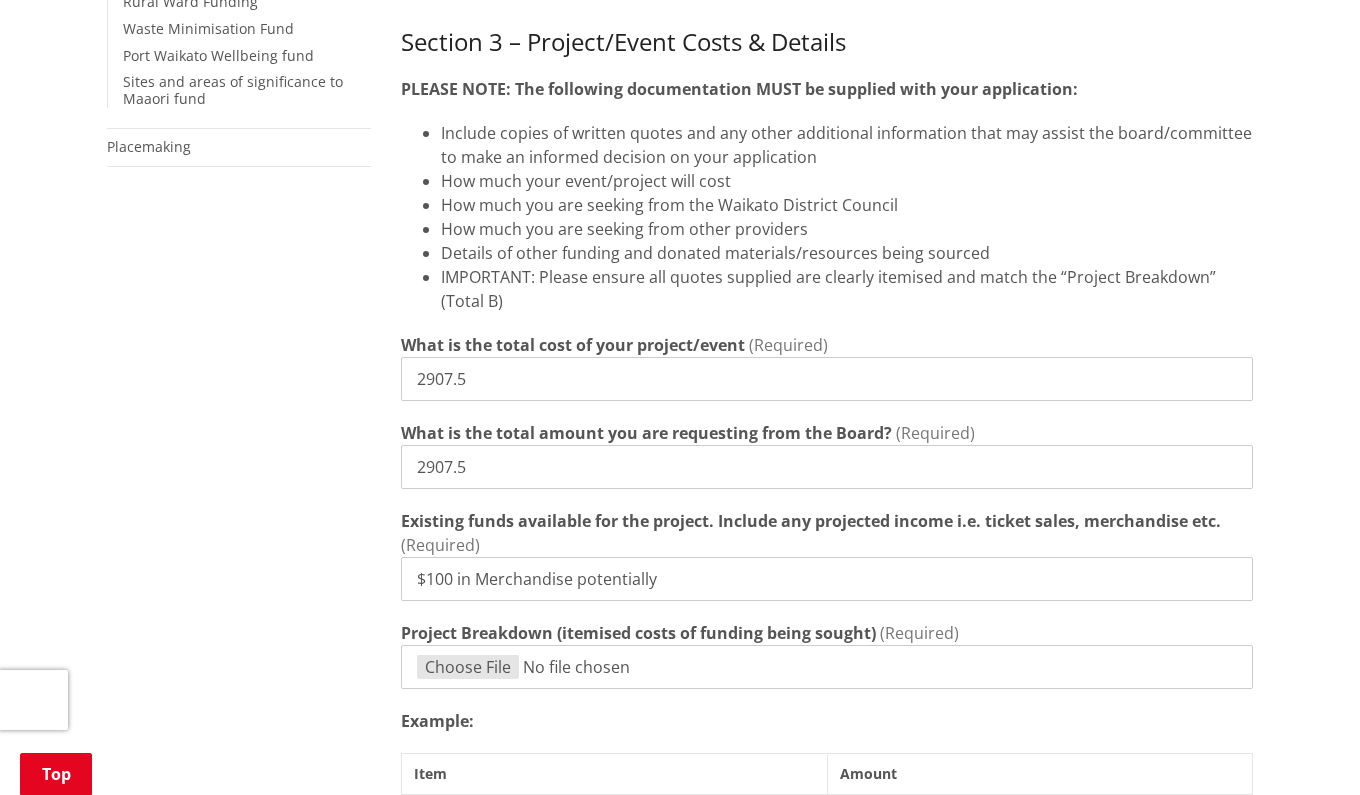 scroll, scrollTop: 611, scrollLeft: 0, axis: vertical 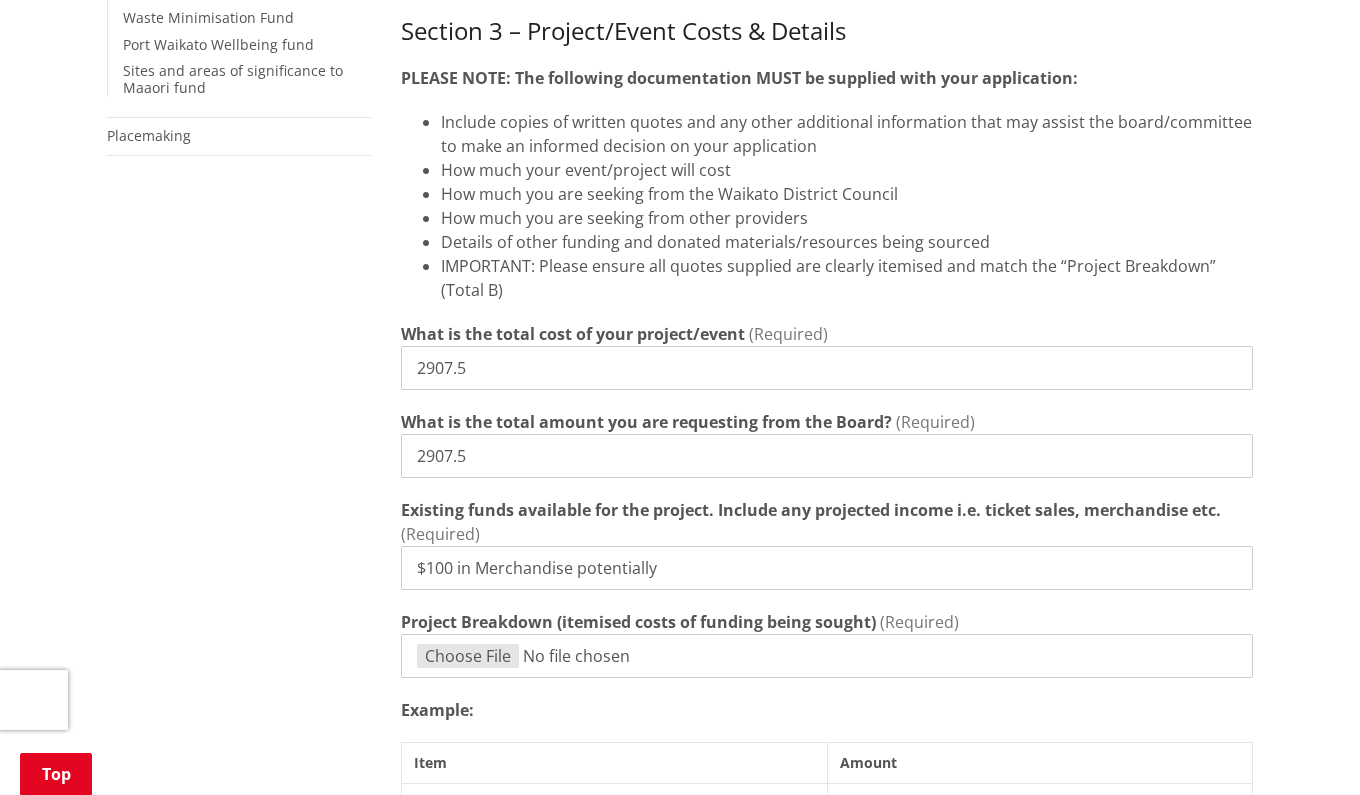 click on "Existing funds available for the project. Include any projected income i.e. ticket sales, merchandise etc." at bounding box center [811, 510] 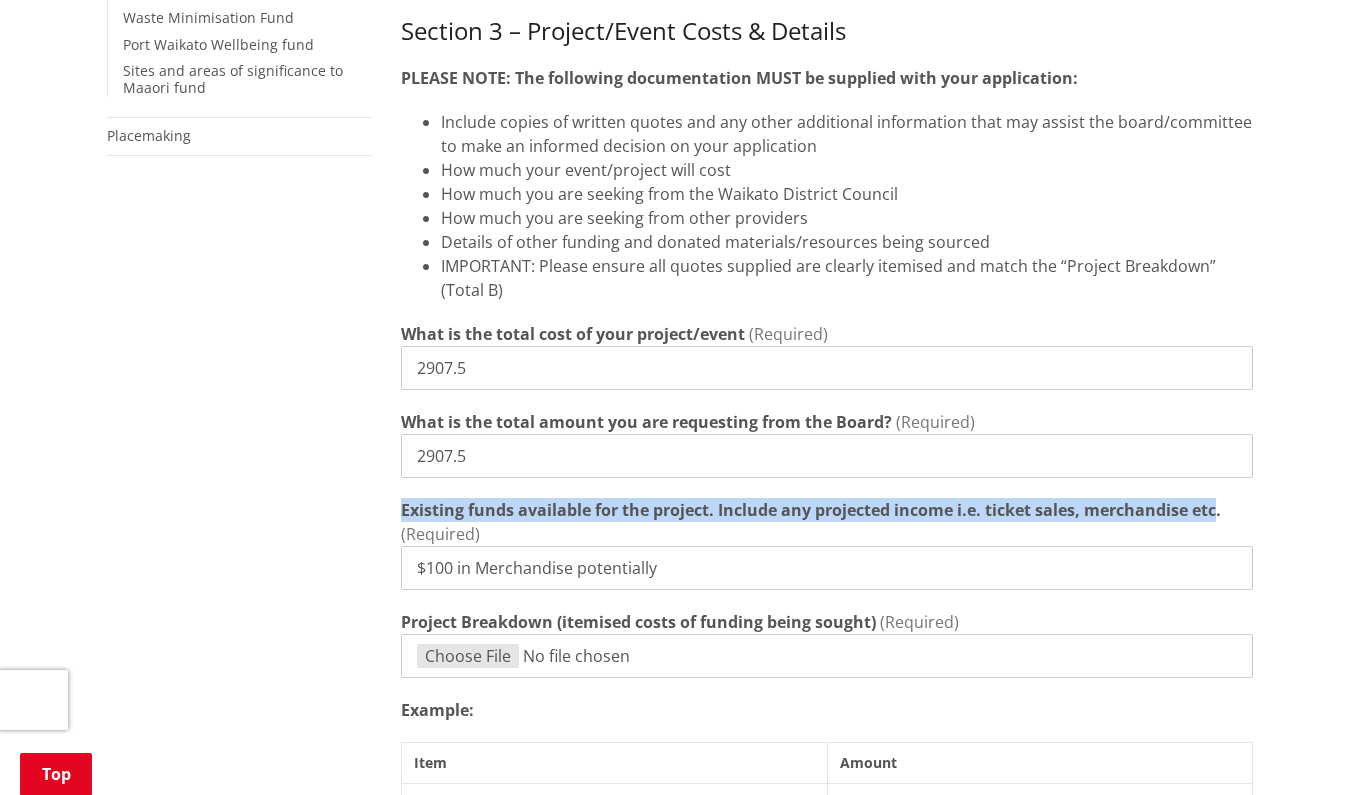 drag, startPoint x: 1188, startPoint y: 513, endPoint x: 391, endPoint y: 517, distance: 797.01 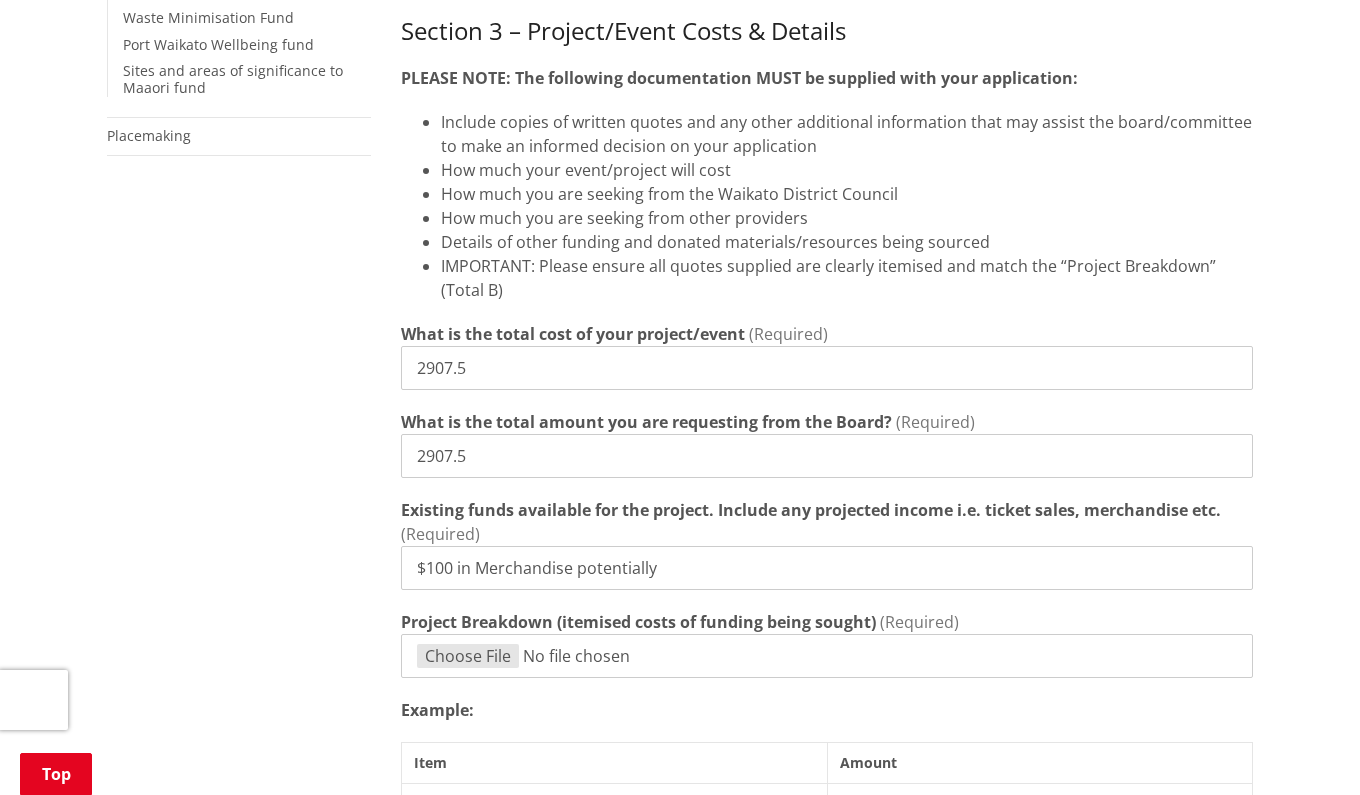 click on "$100 in Merchandise potentially" at bounding box center [827, 568] 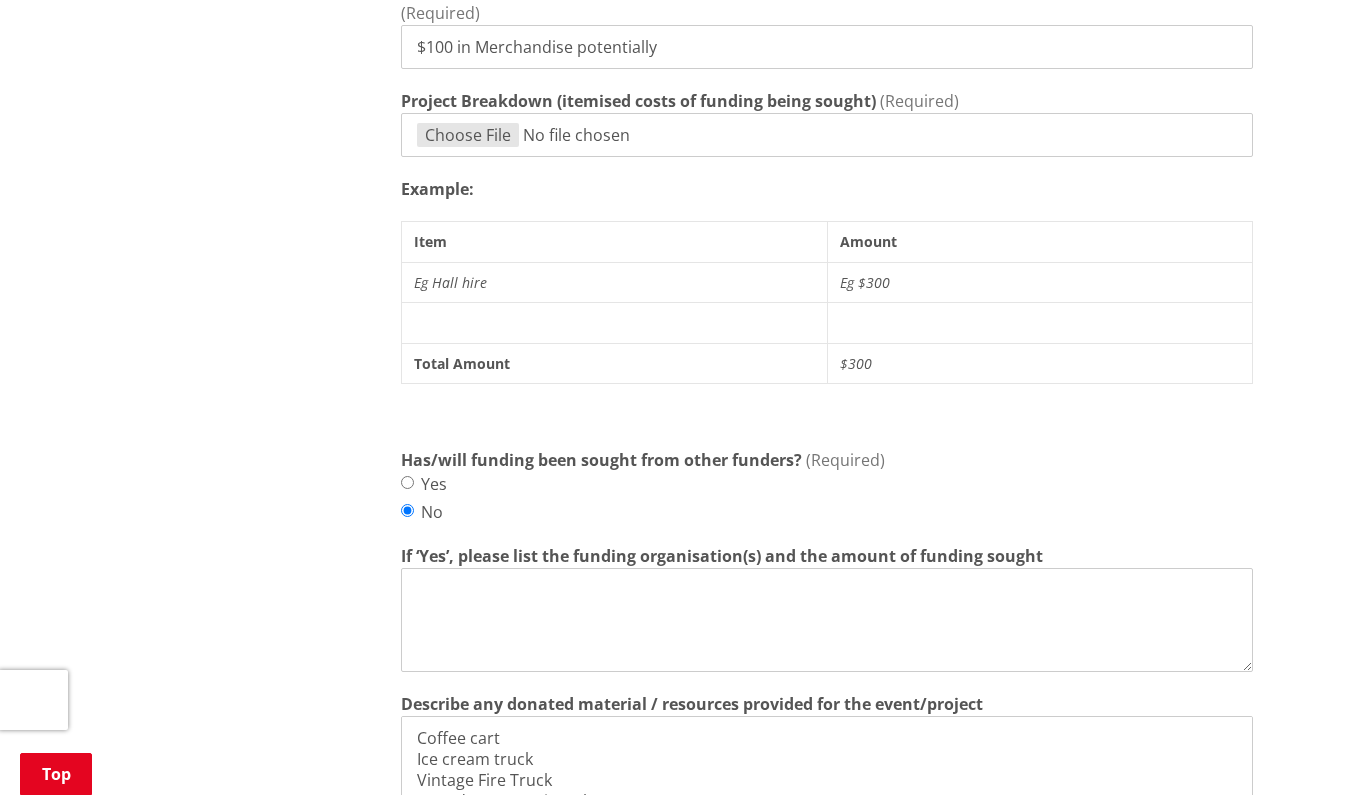 scroll, scrollTop: 1227, scrollLeft: 0, axis: vertical 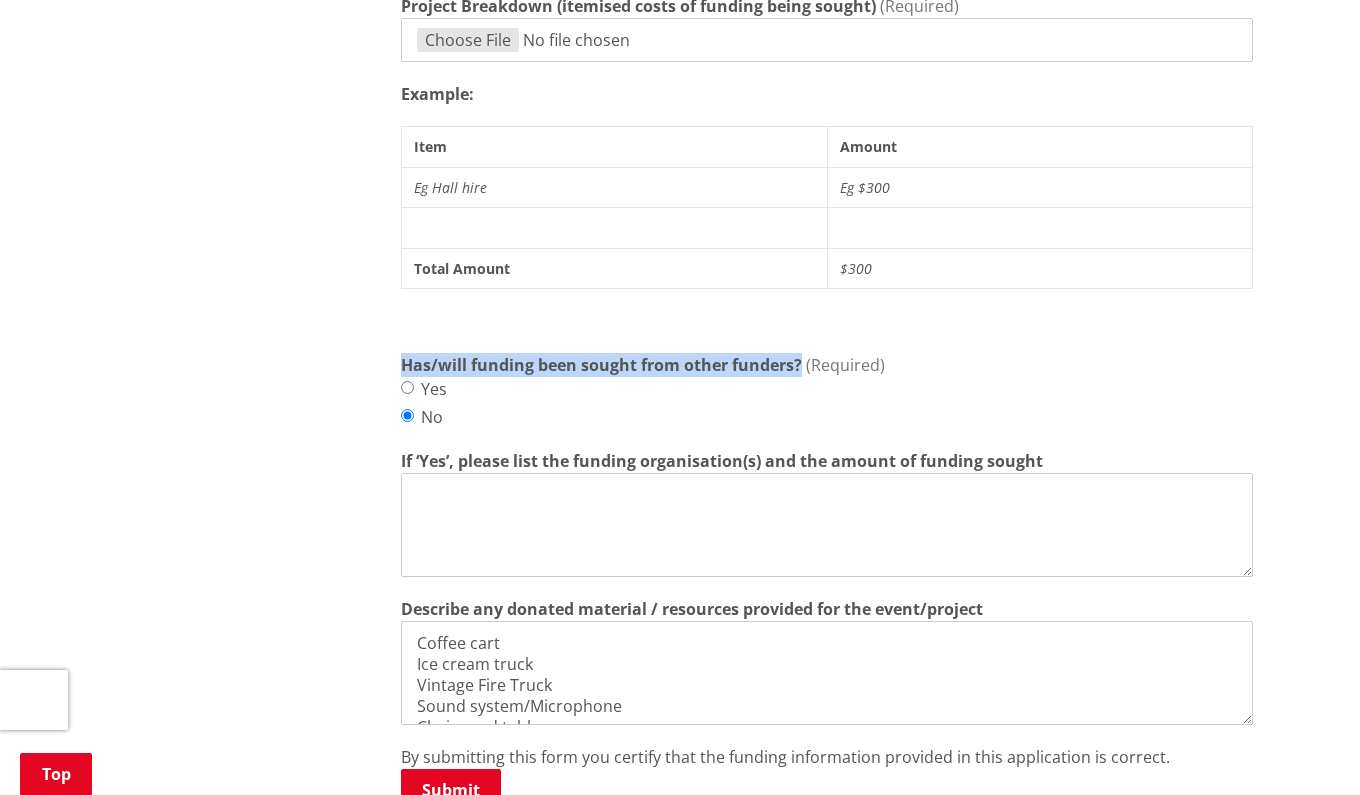 drag, startPoint x: 799, startPoint y: 365, endPoint x: 405, endPoint y: 364, distance: 394.00128 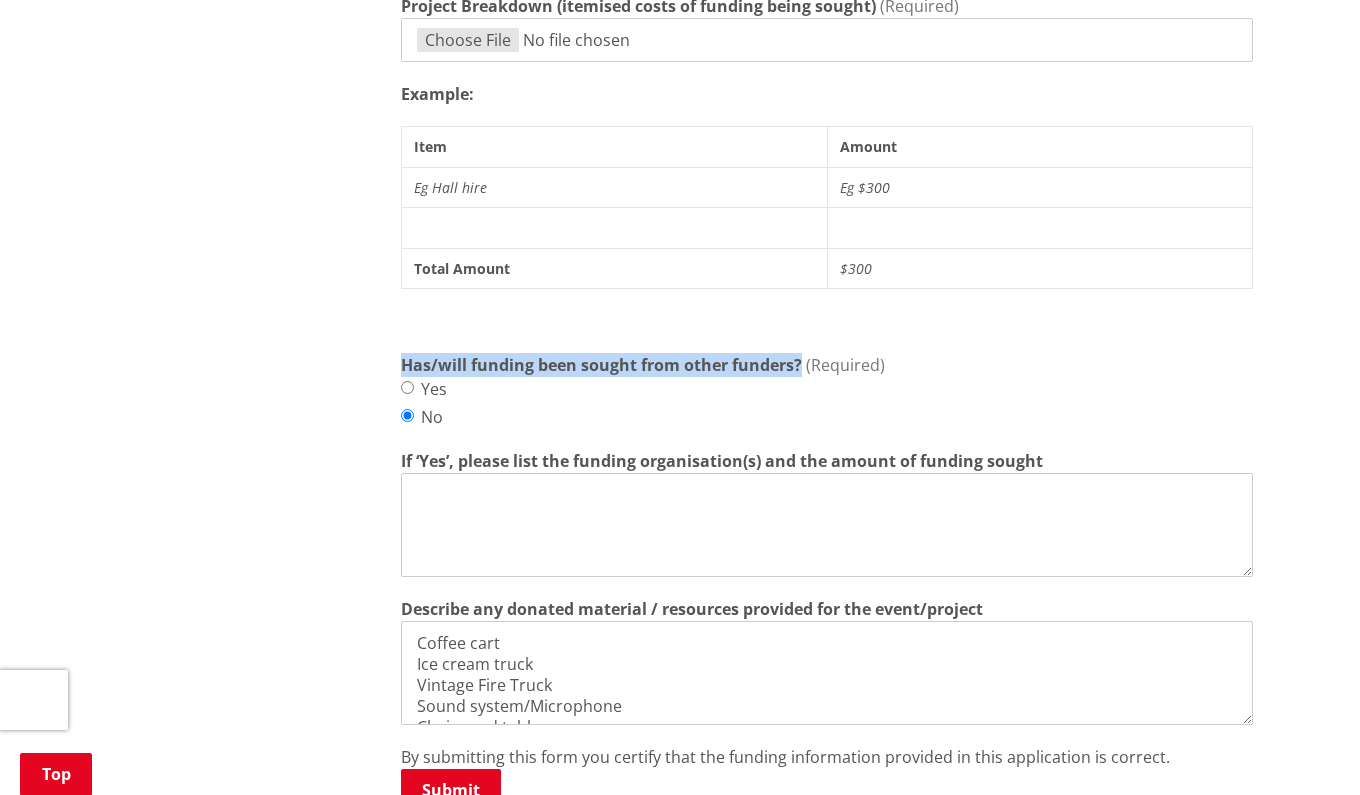 click on "Has/will funding been sought from other funders?
(Required)
Yes
No" at bounding box center (827, 391) 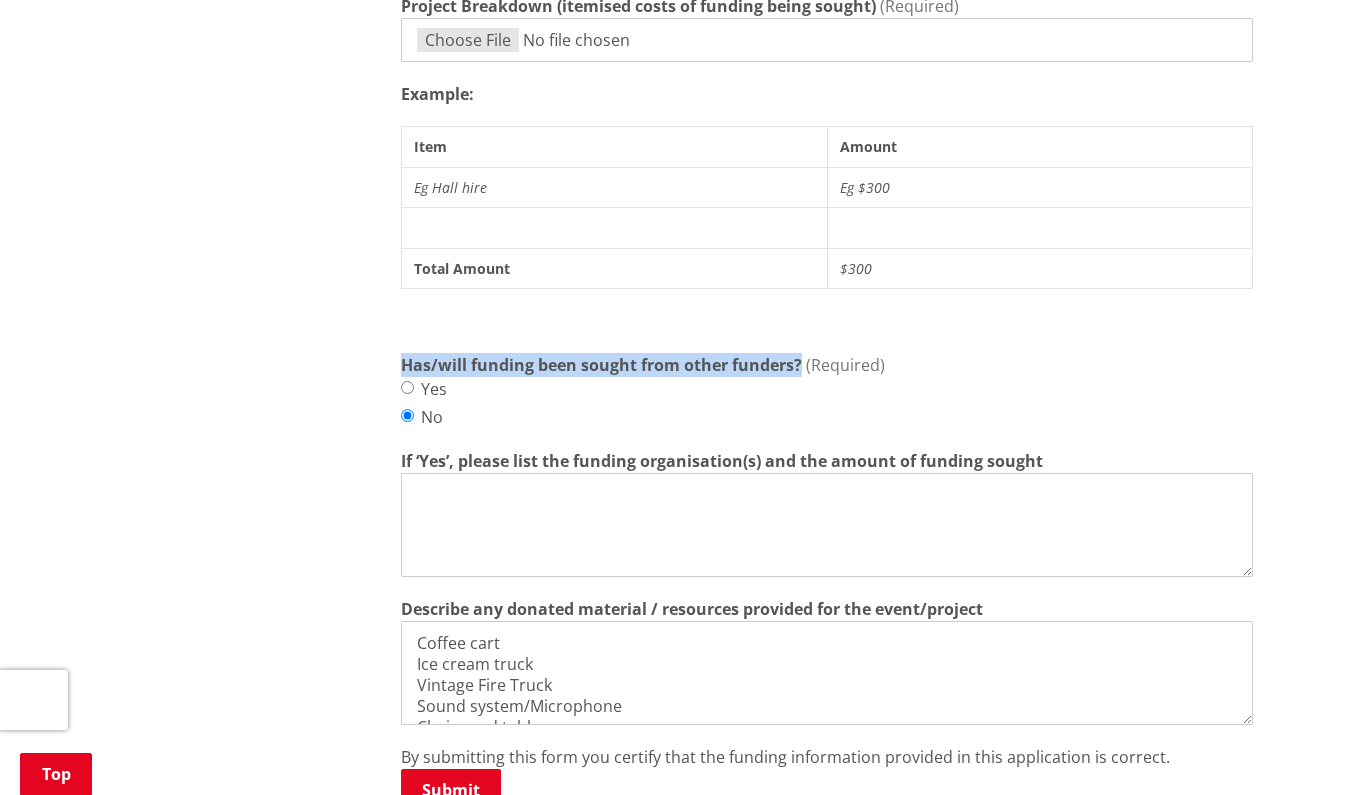 copy on "Has/will funding been sought from other funders?" 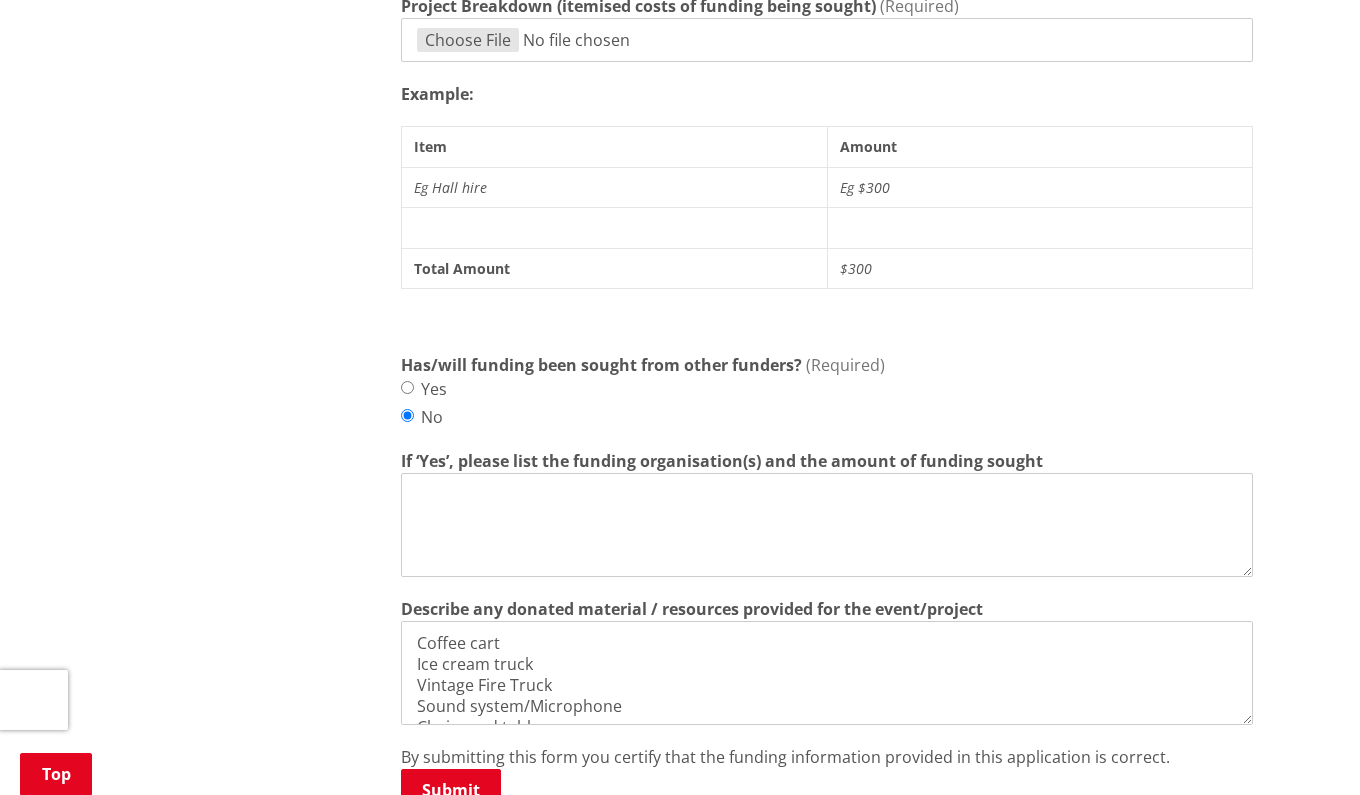 click on "If ‘Yes’, please list the funding organisation(s) and the amount of funding sought" at bounding box center [827, 525] 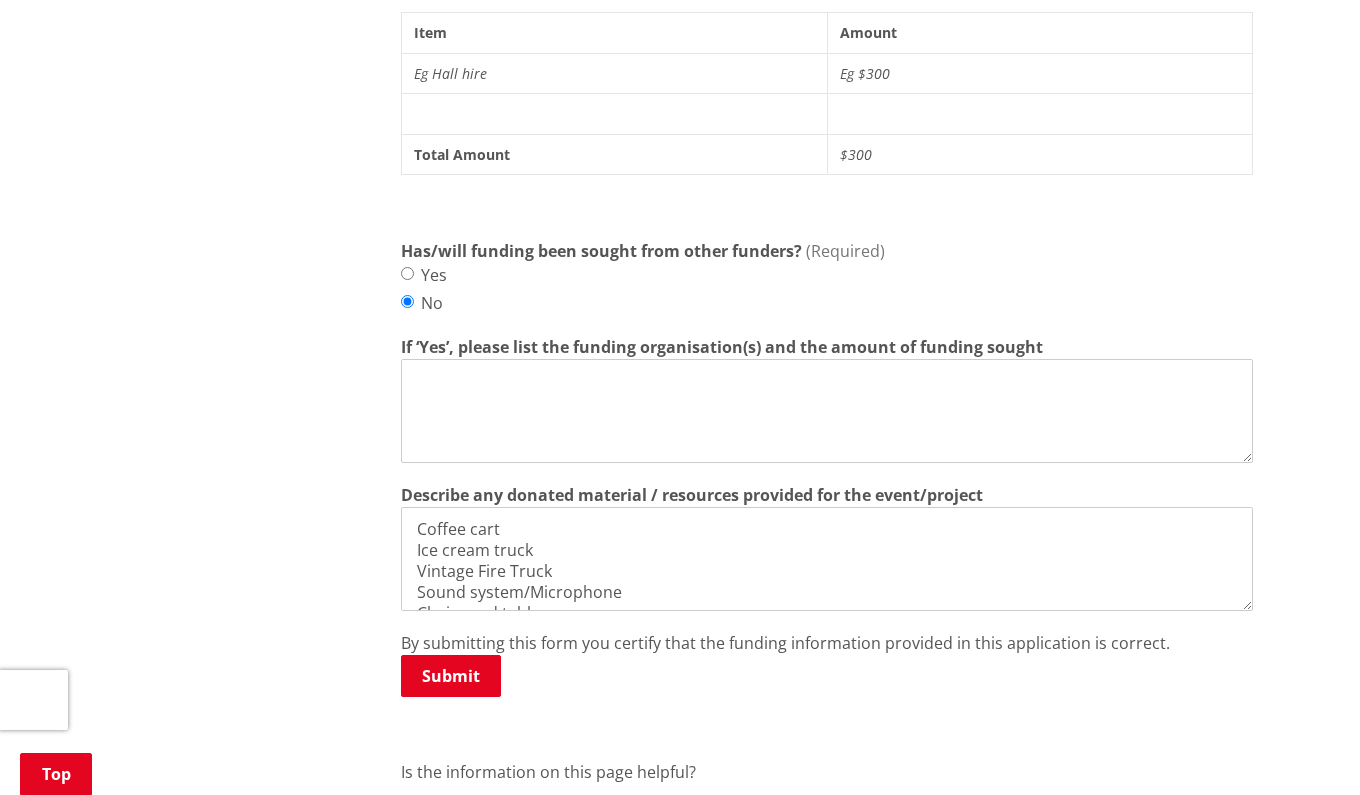 scroll, scrollTop: 1354, scrollLeft: 0, axis: vertical 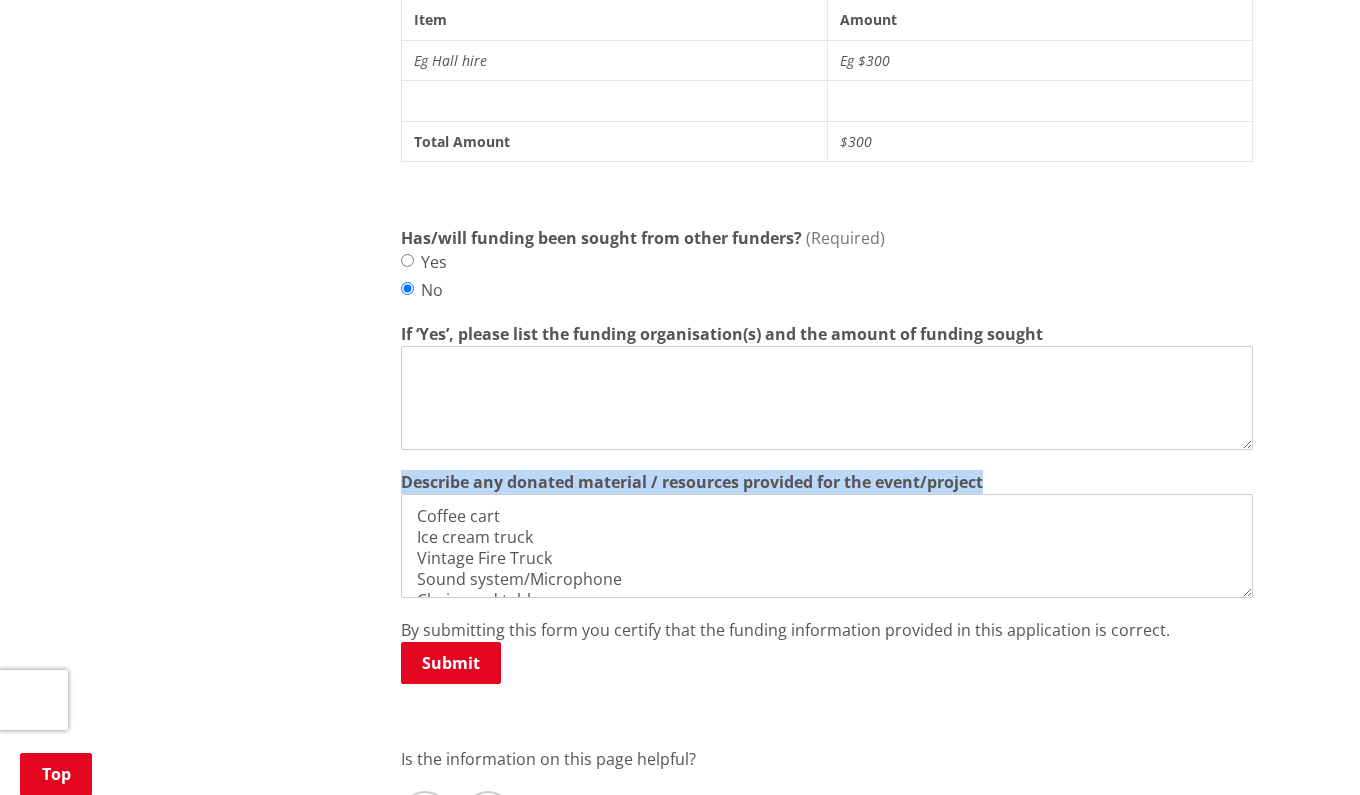 drag, startPoint x: 985, startPoint y: 478, endPoint x: 401, endPoint y: 480, distance: 584.0034 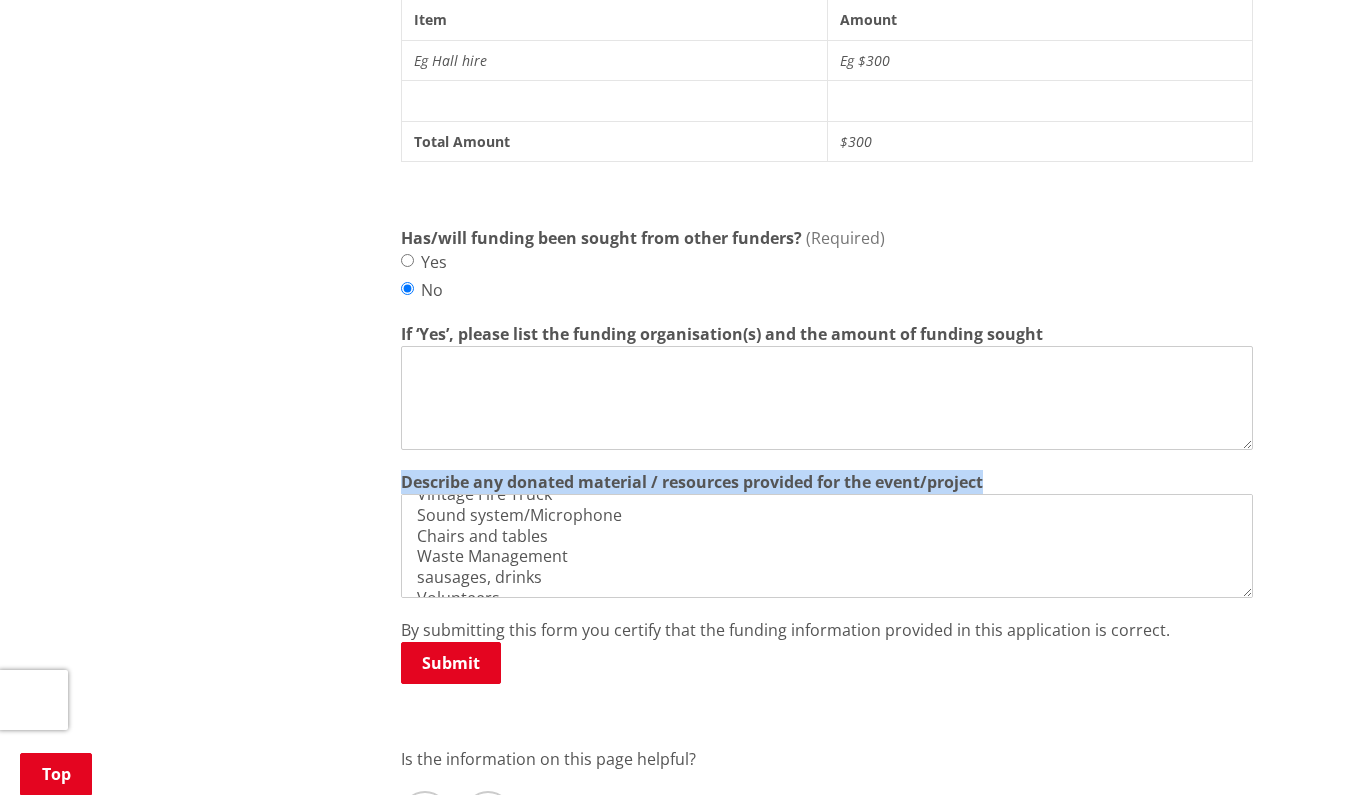 scroll, scrollTop: 86, scrollLeft: 0, axis: vertical 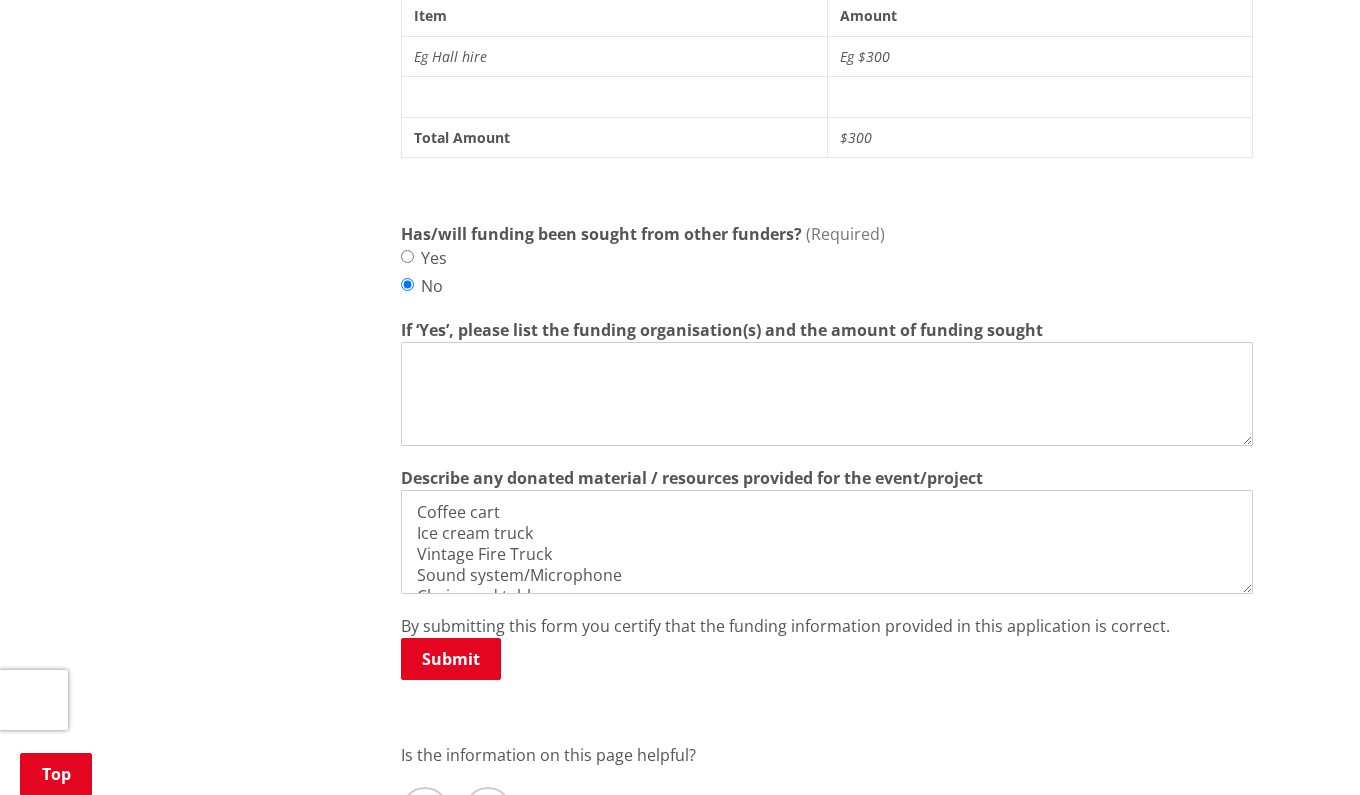 drag, startPoint x: 530, startPoint y: 575, endPoint x: 392, endPoint y: 448, distance: 187.54466 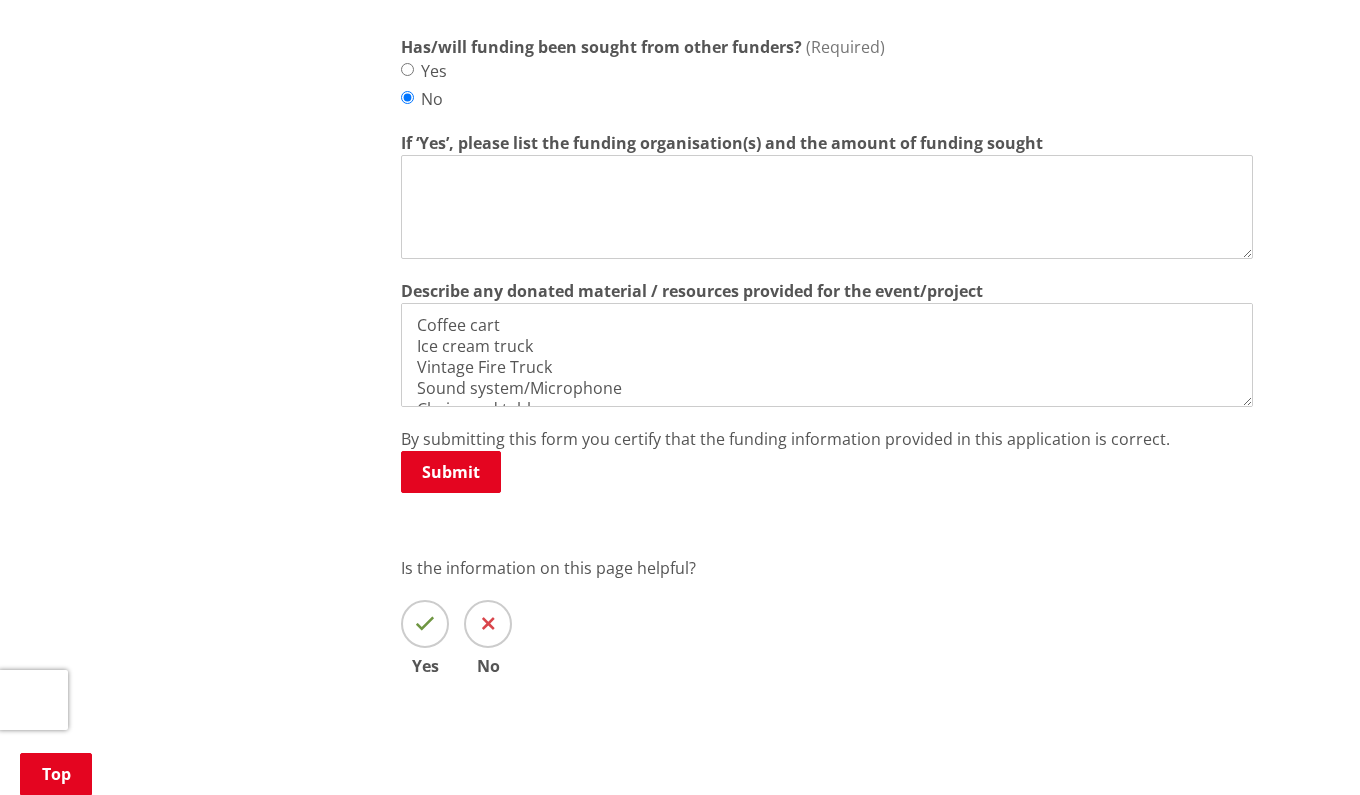 click on "Submit" at bounding box center (827, 473) 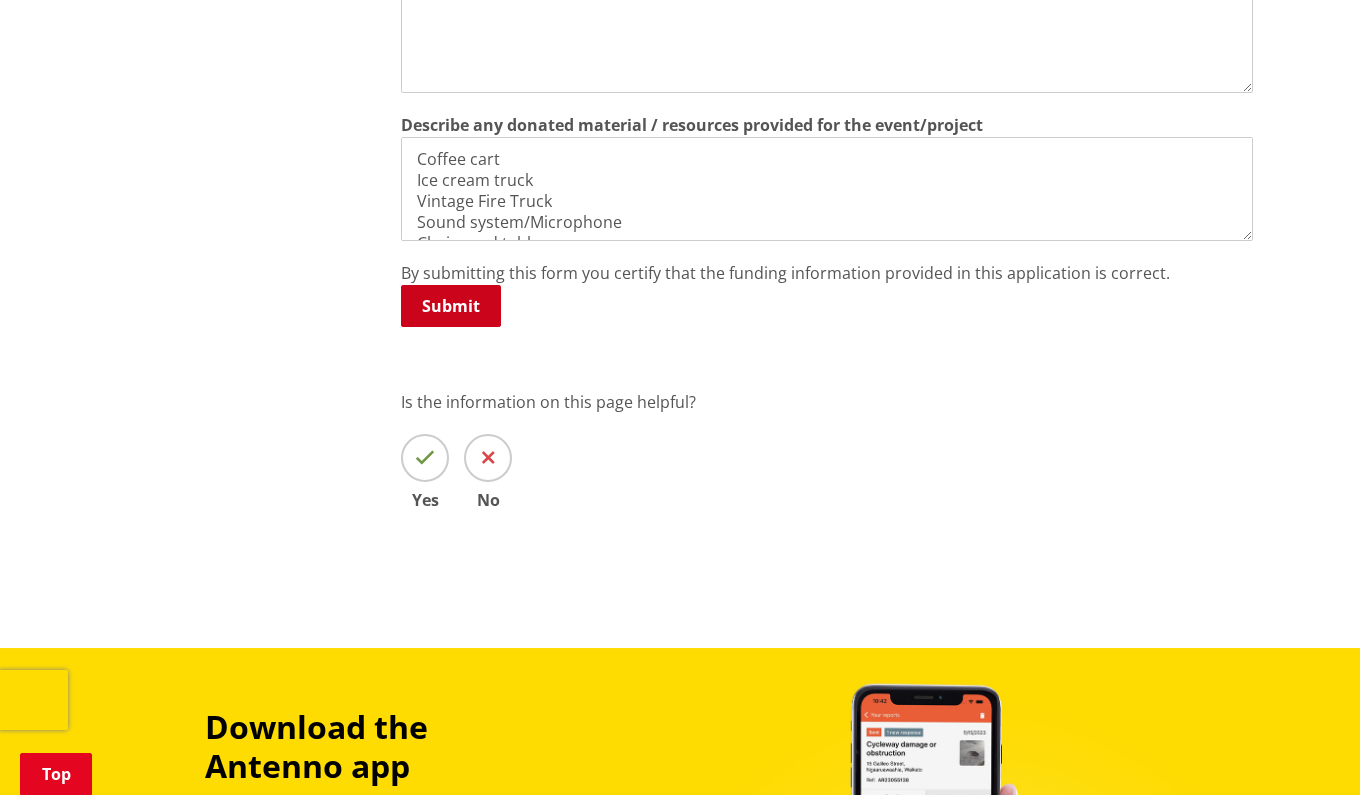 click on "Submit" at bounding box center [451, 306] 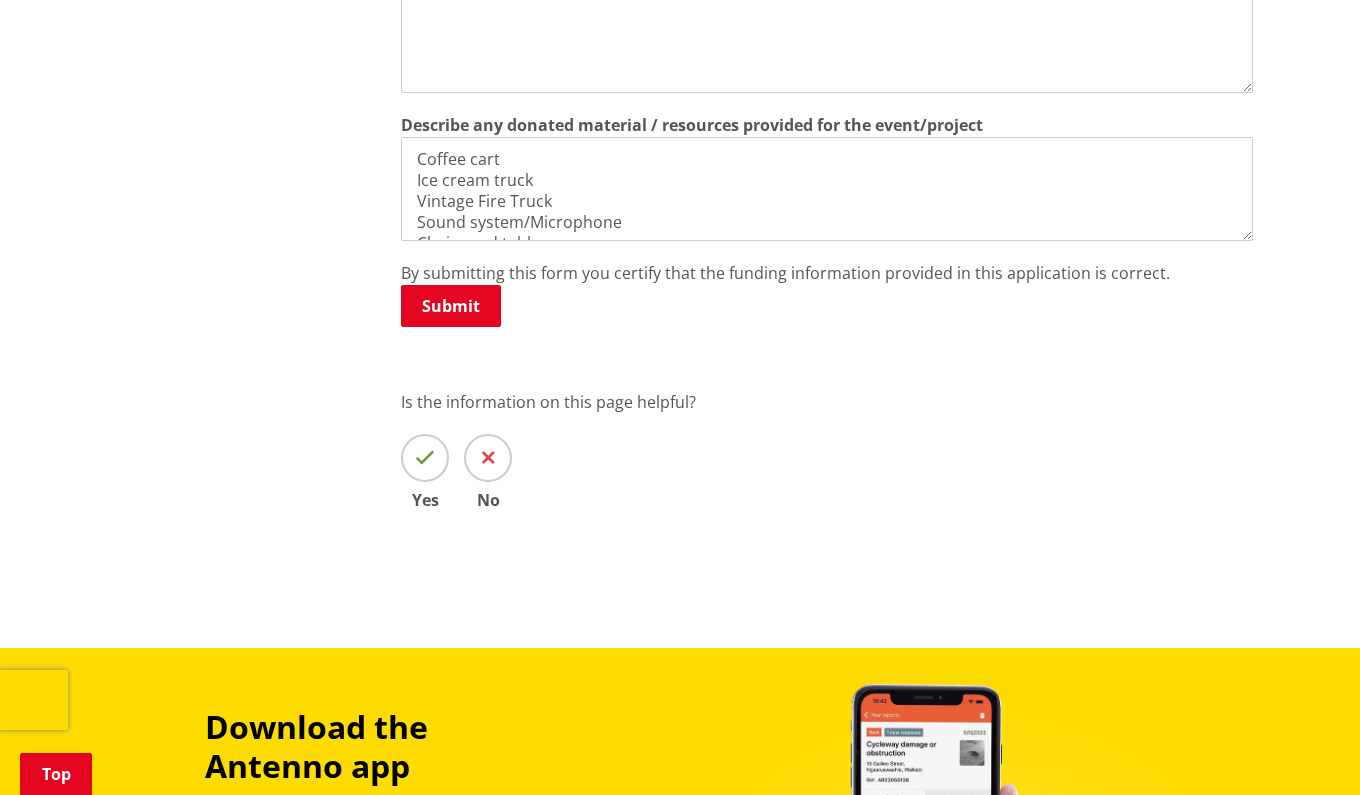 scroll, scrollTop: 869, scrollLeft: 0, axis: vertical 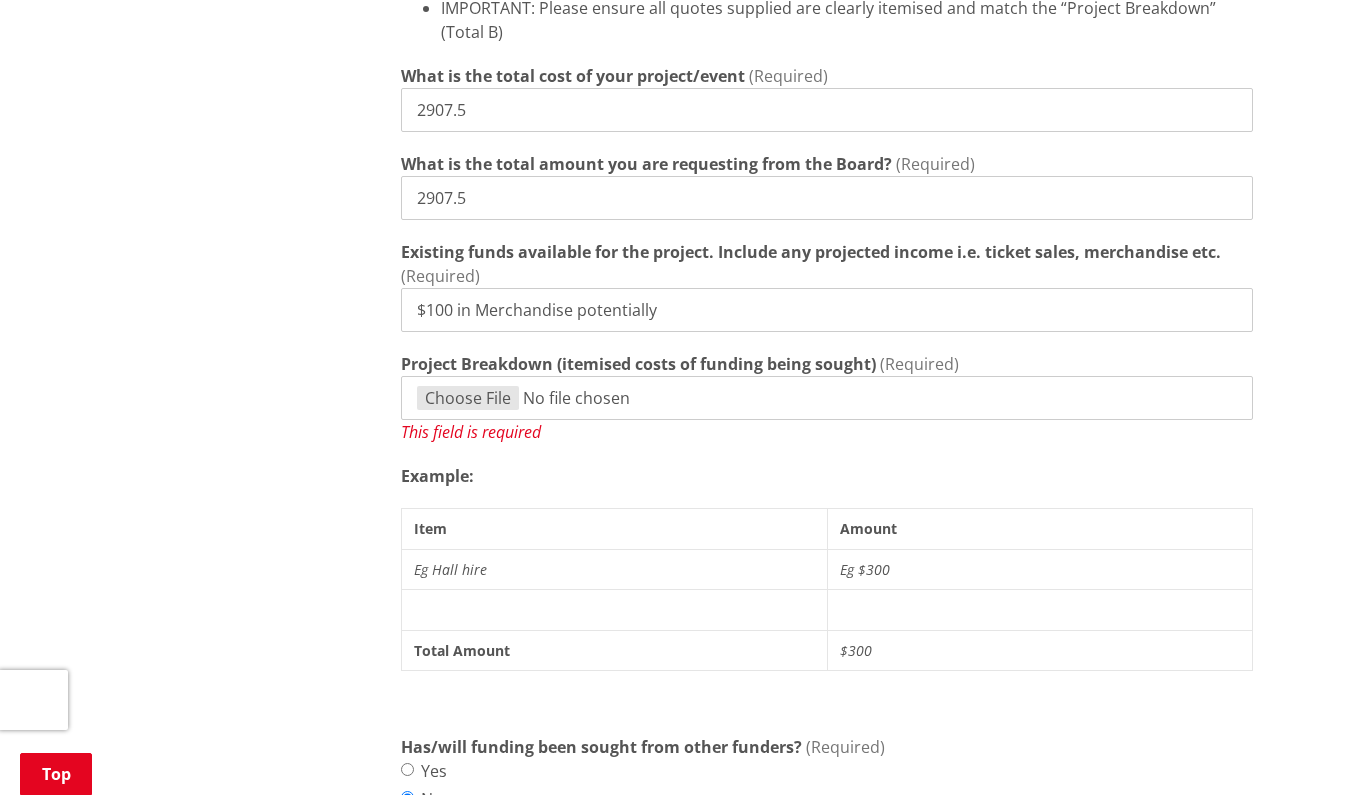 click on "Project Breakdown (itemised costs of funding being sought)" at bounding box center (827, 398) 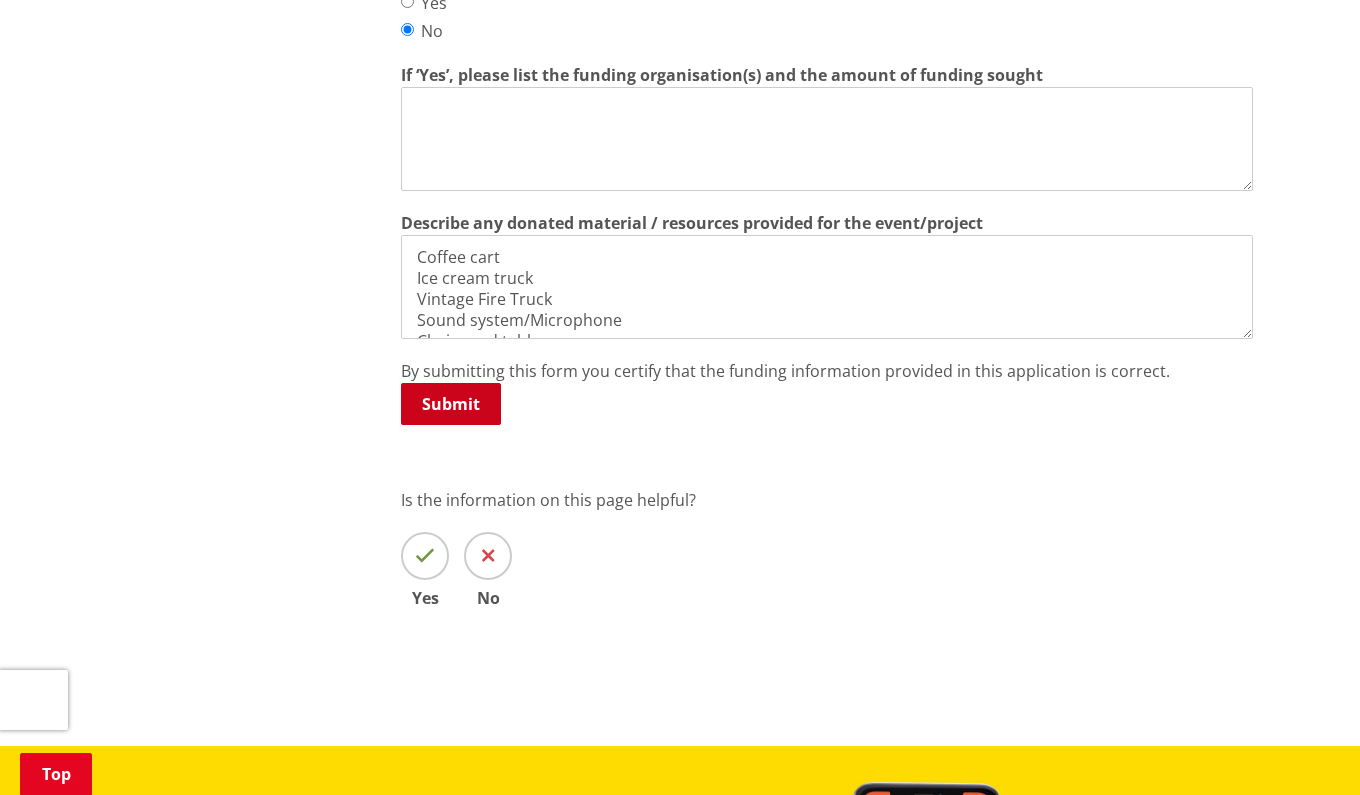 click on "Submit" at bounding box center [451, 404] 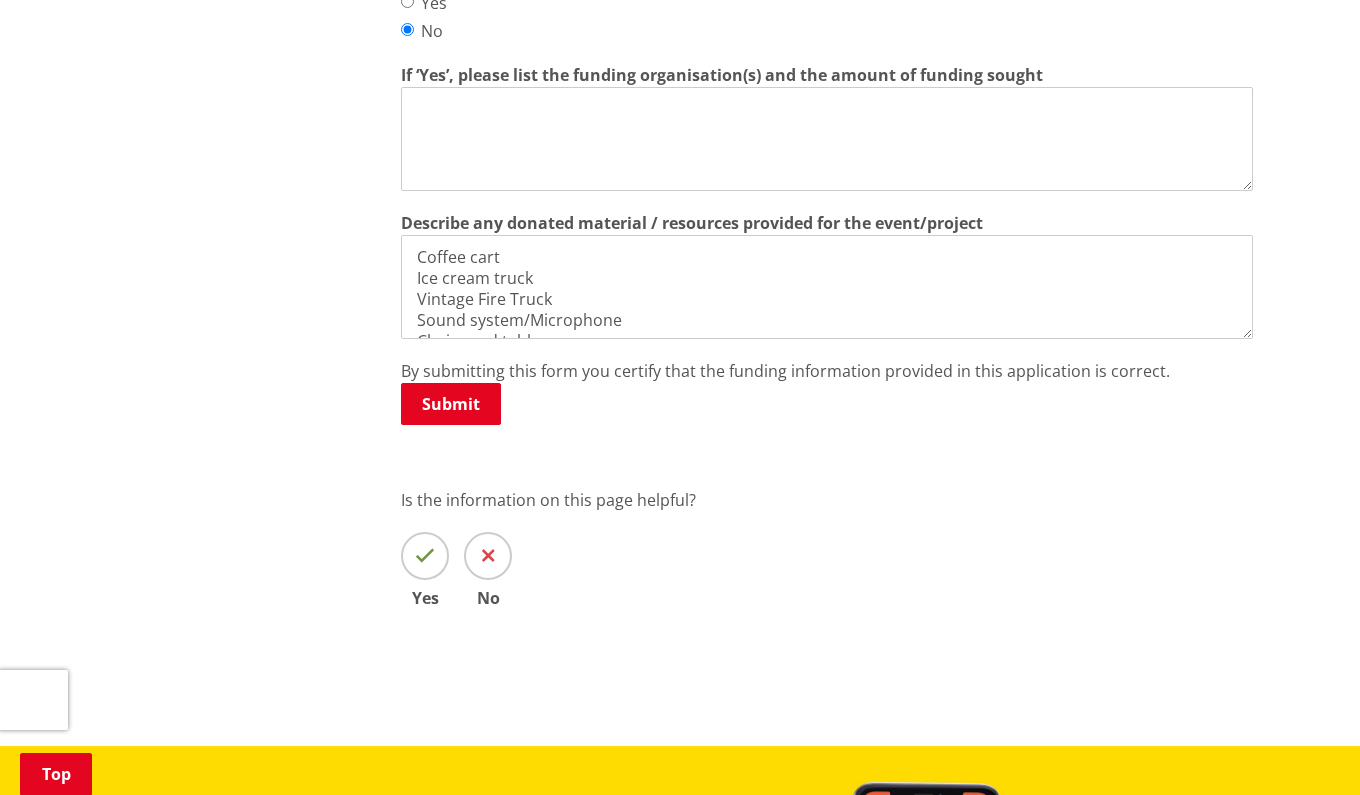 scroll, scrollTop: 1042, scrollLeft: 0, axis: vertical 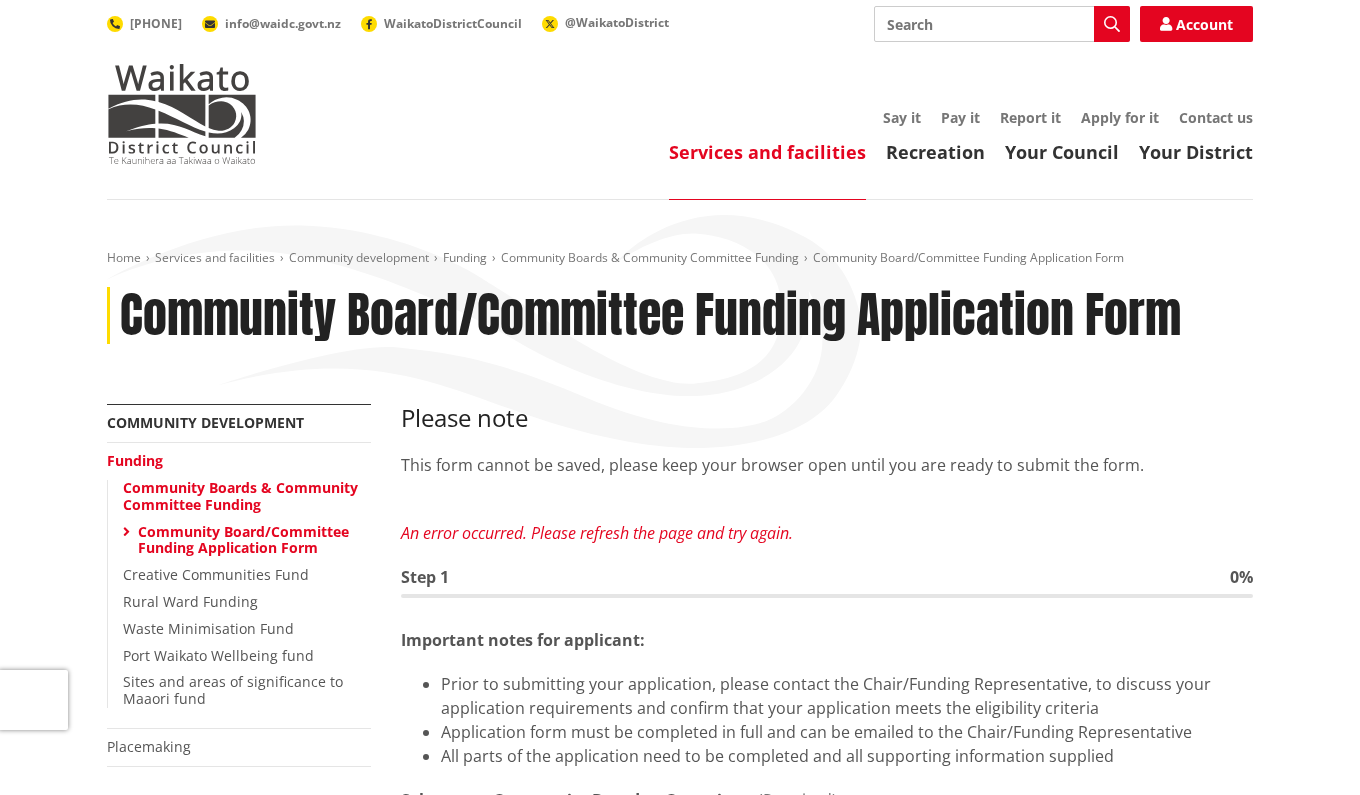click on "Community Boards & Community Committee Funding" at bounding box center [240, 496] 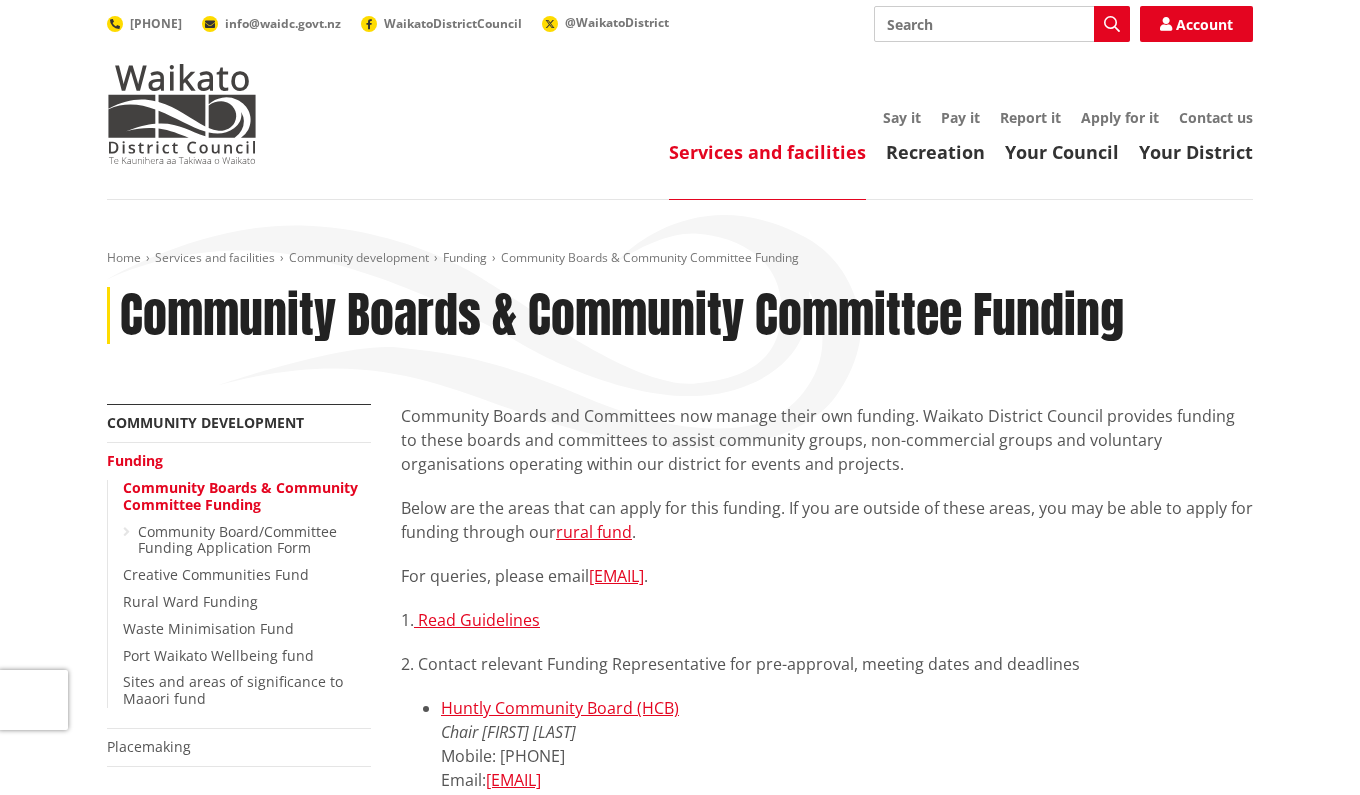 scroll, scrollTop: 0, scrollLeft: 0, axis: both 